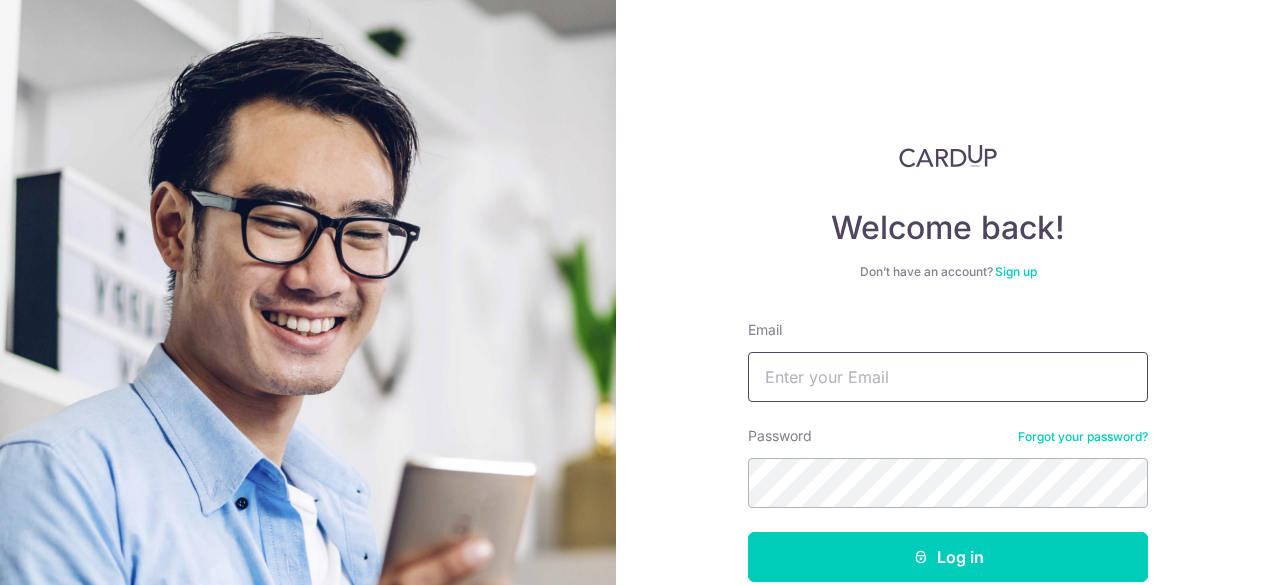 scroll, scrollTop: 0, scrollLeft: 0, axis: both 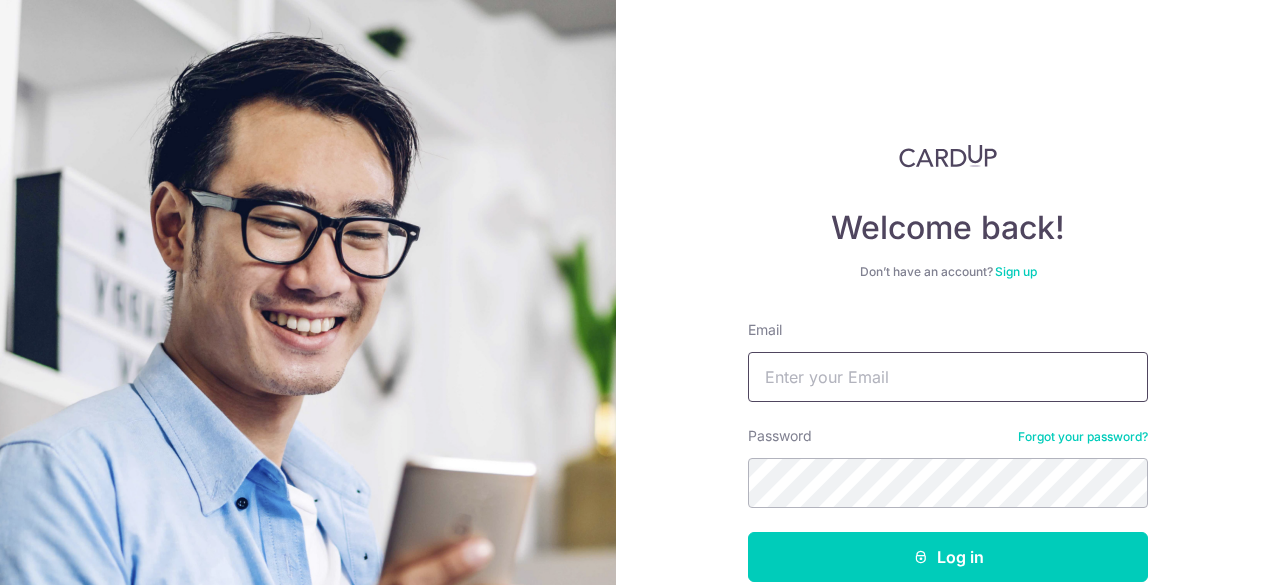 type on "kellychan708@gmail.com" 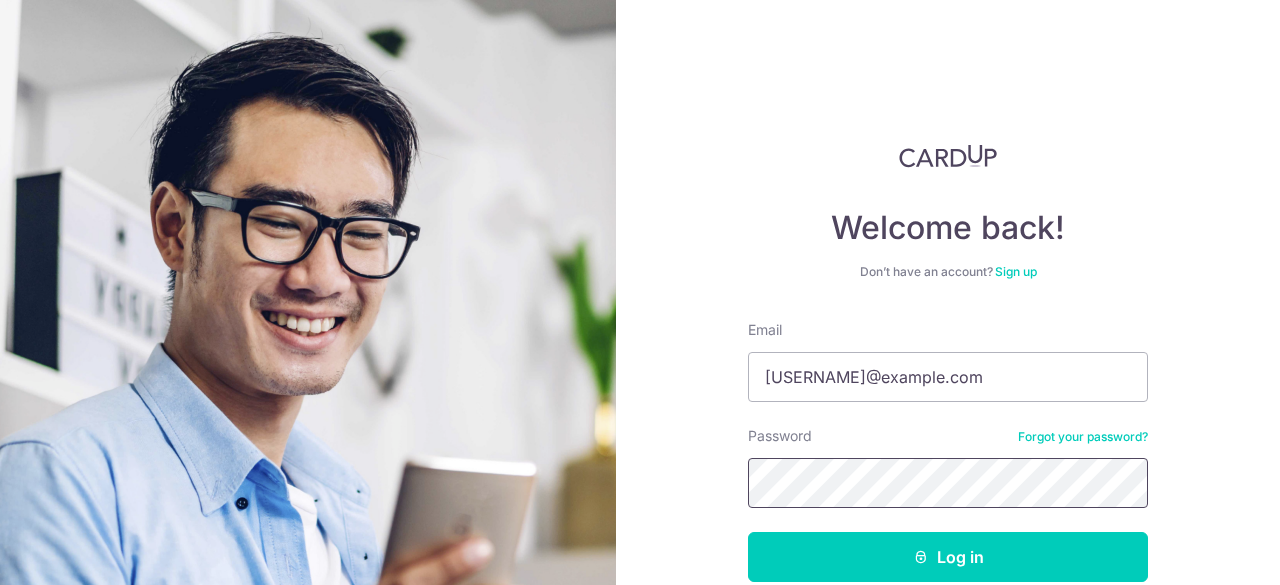 click on "Log in" at bounding box center (948, 557) 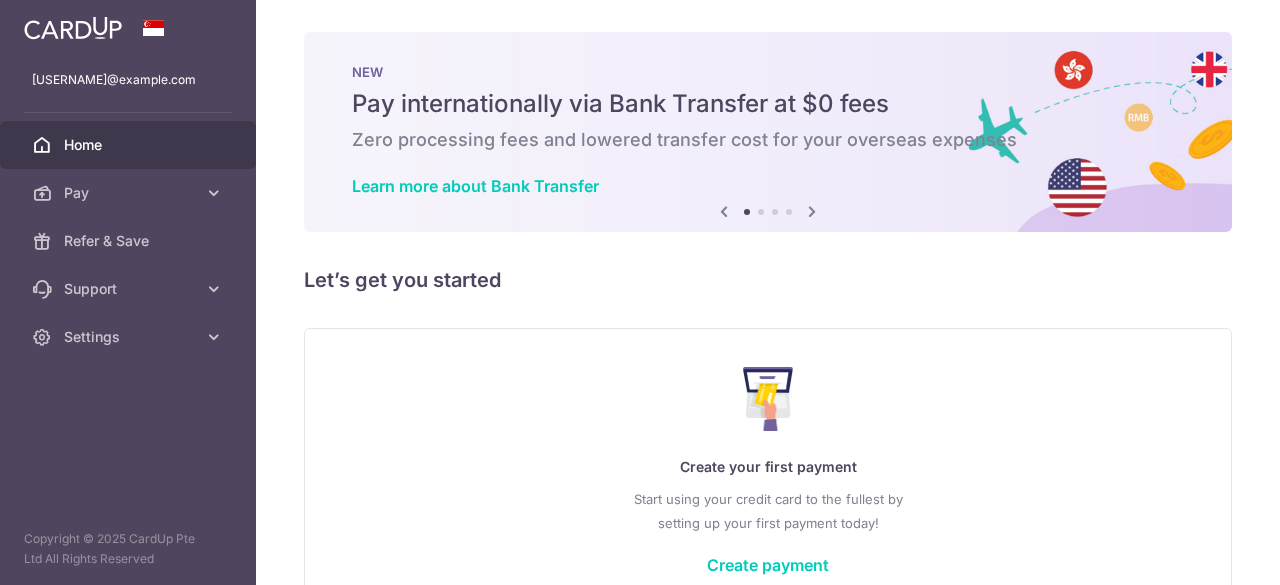 scroll, scrollTop: 0, scrollLeft: 0, axis: both 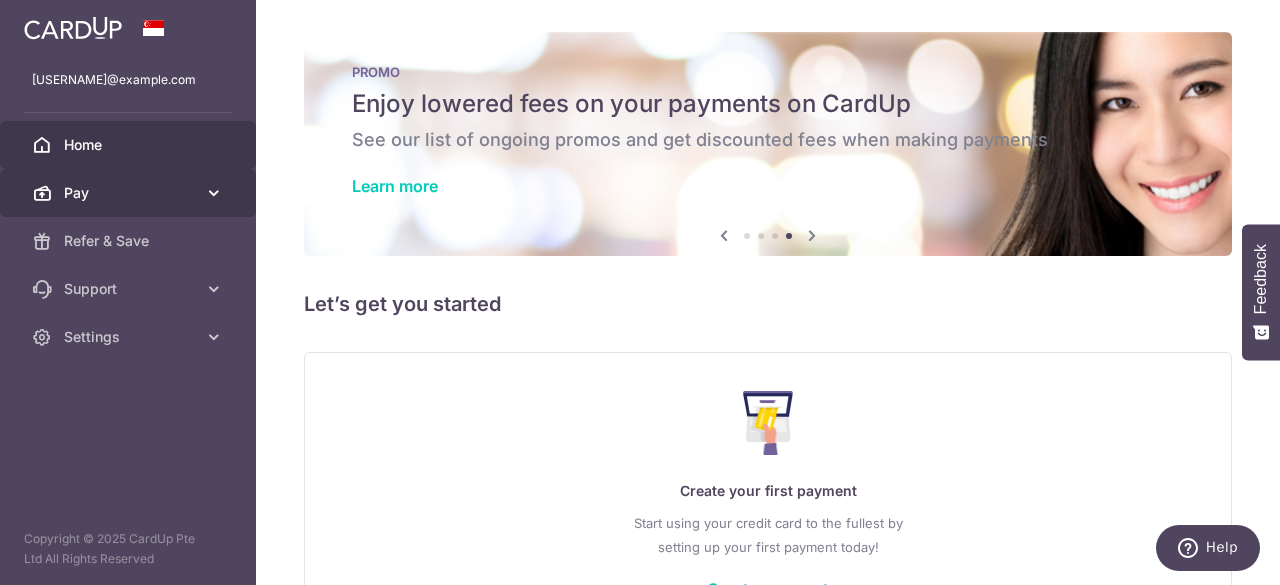click on "Pay" at bounding box center (130, 193) 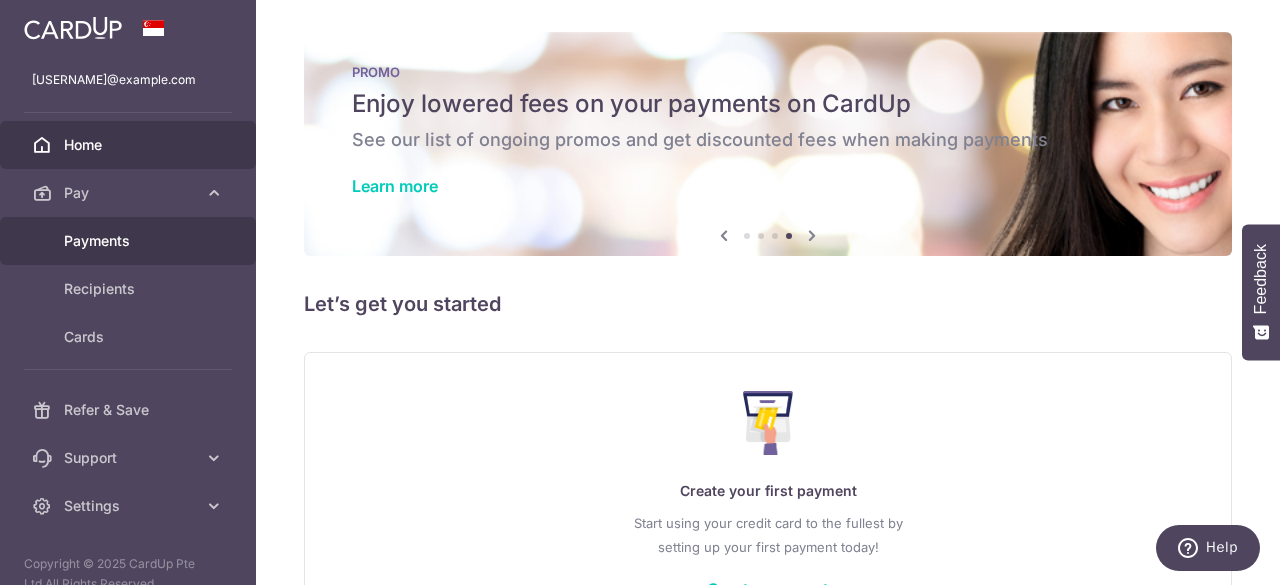 click on "Payments" at bounding box center [130, 241] 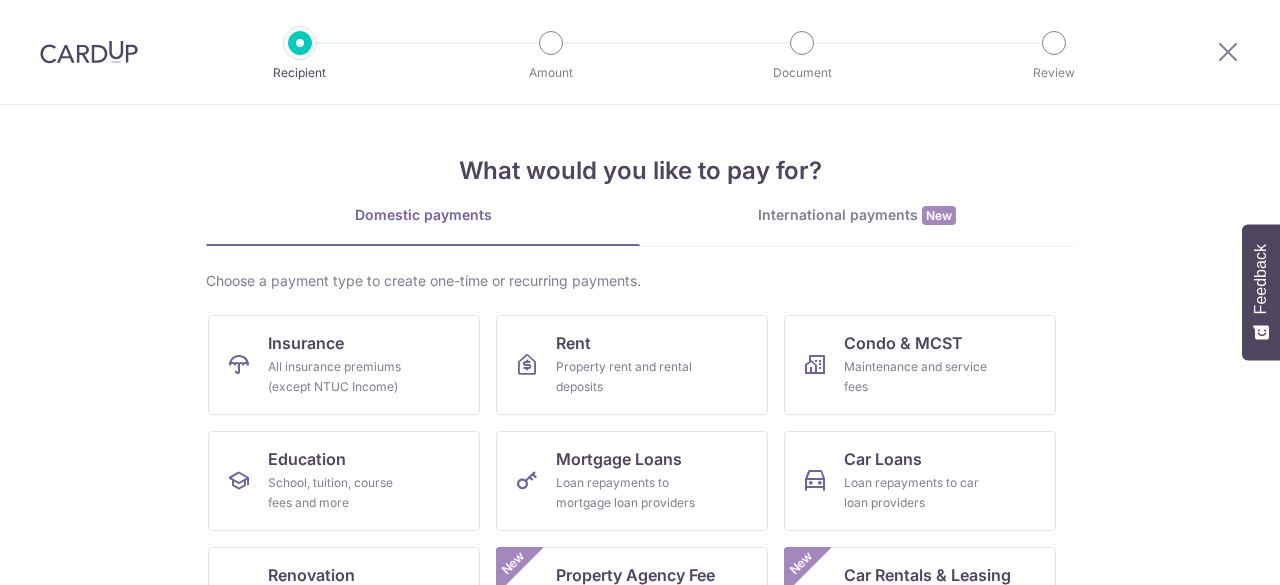 scroll, scrollTop: 0, scrollLeft: 0, axis: both 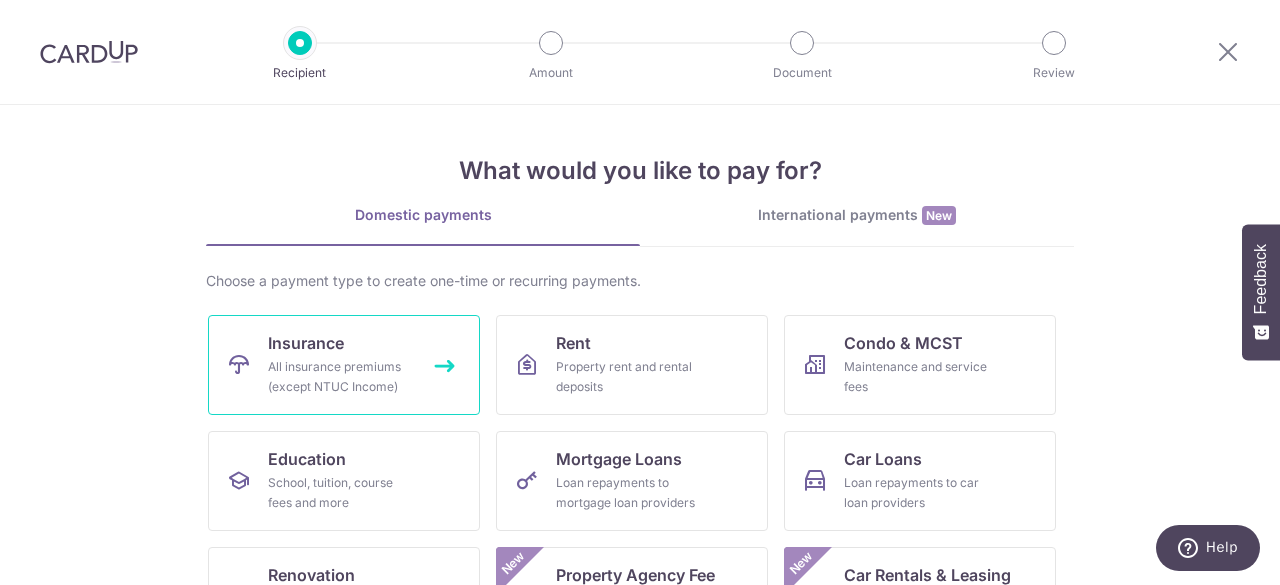 click on "All insurance premiums (except NTUC Income)" at bounding box center [340, 377] 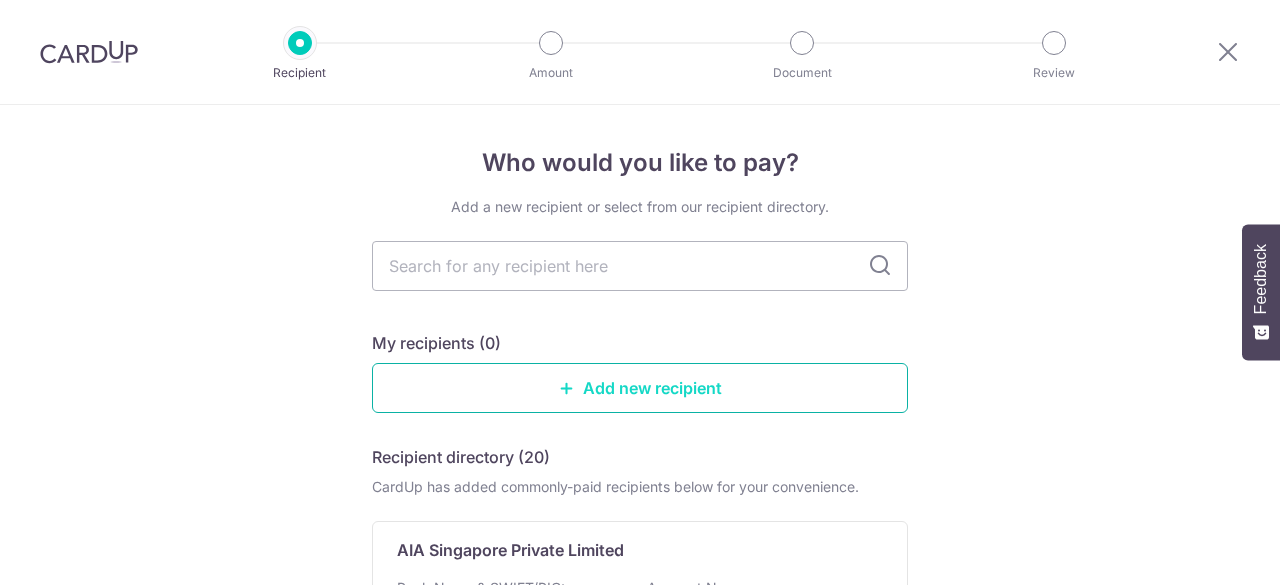 scroll, scrollTop: 0, scrollLeft: 0, axis: both 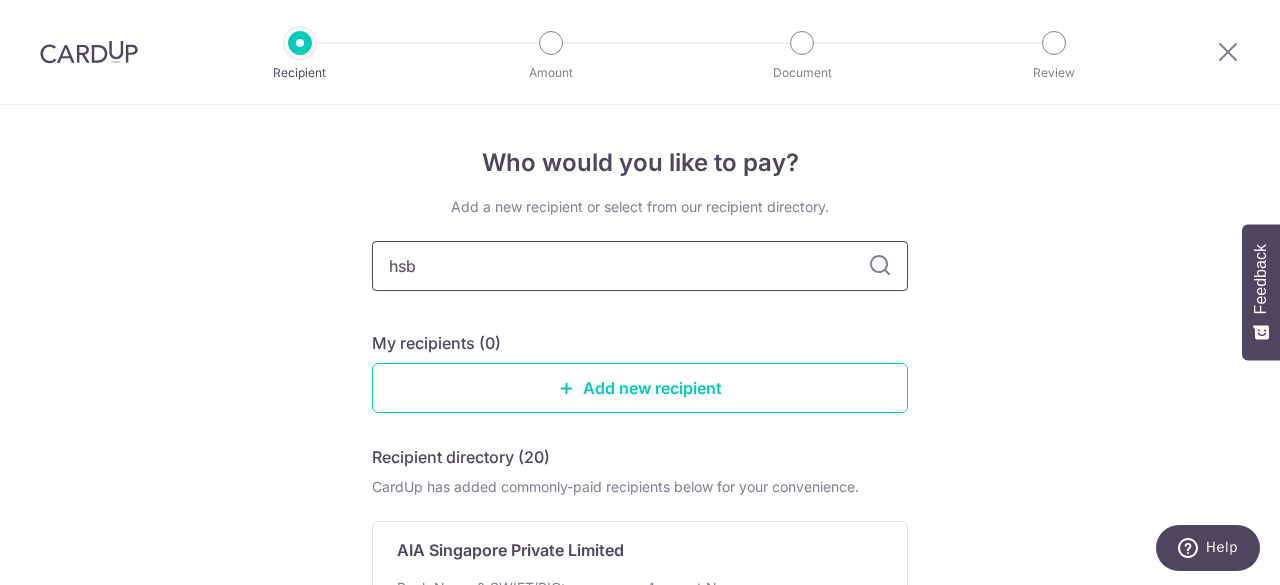 type on "hsbc" 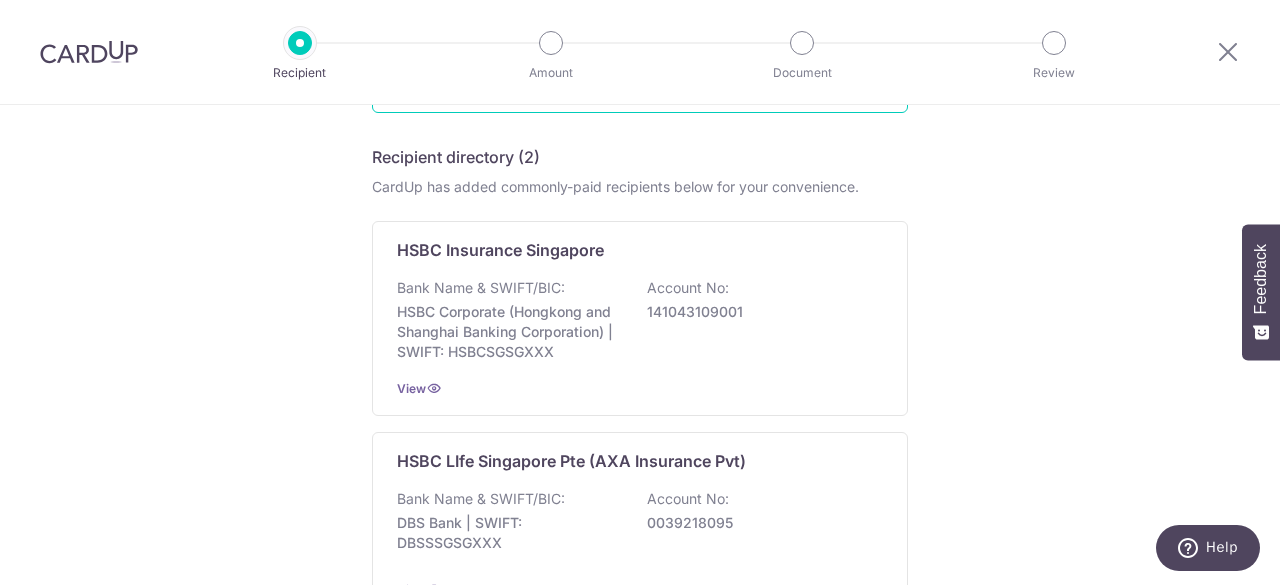 scroll, scrollTop: 400, scrollLeft: 0, axis: vertical 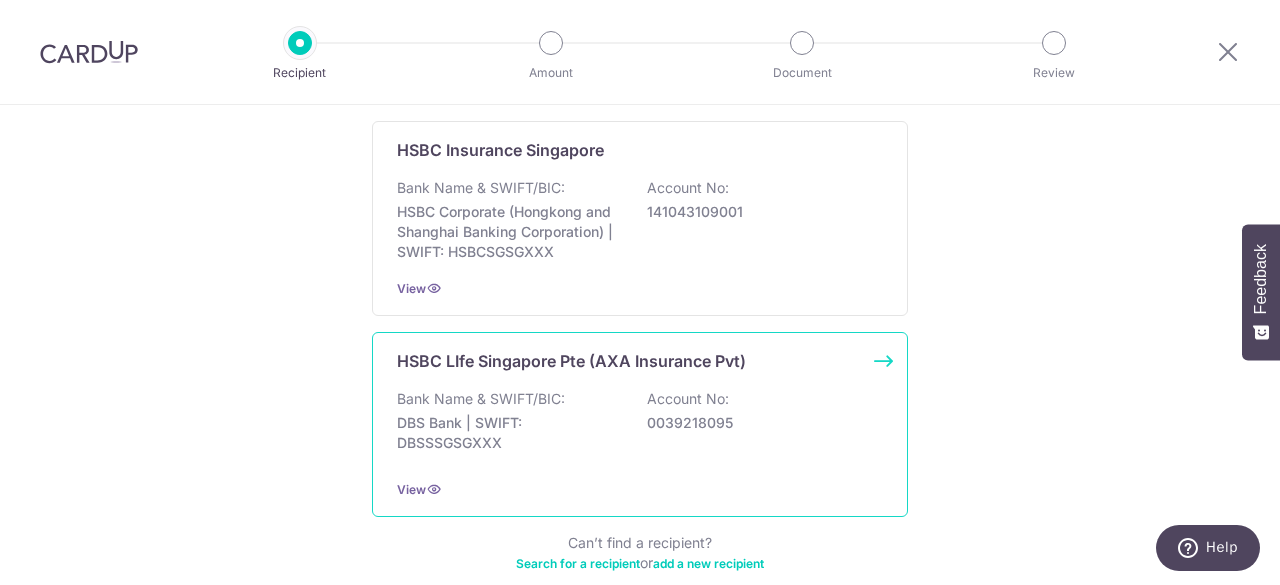 click on "Bank Name & SWIFT/BIC:" at bounding box center (481, 399) 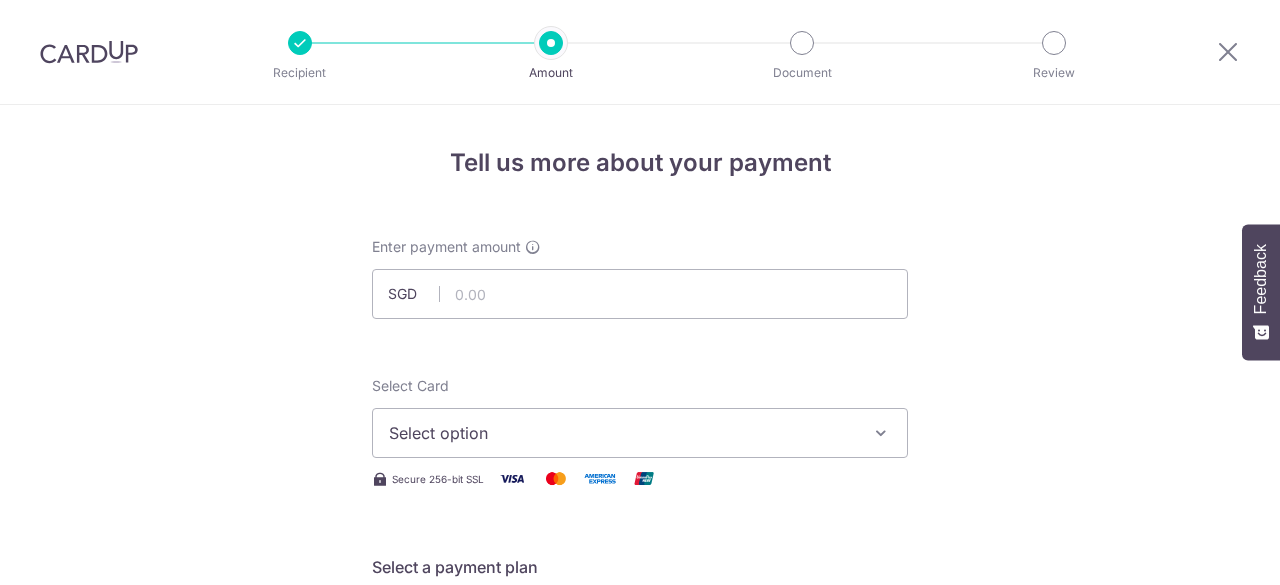 scroll, scrollTop: 0, scrollLeft: 0, axis: both 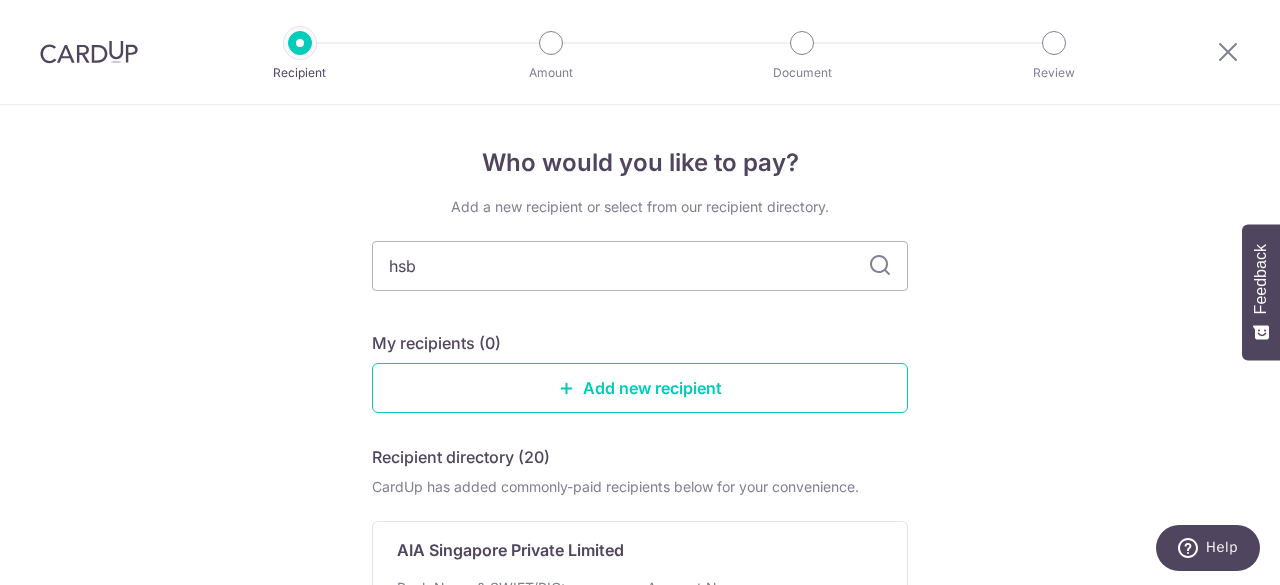 type on "hsbc" 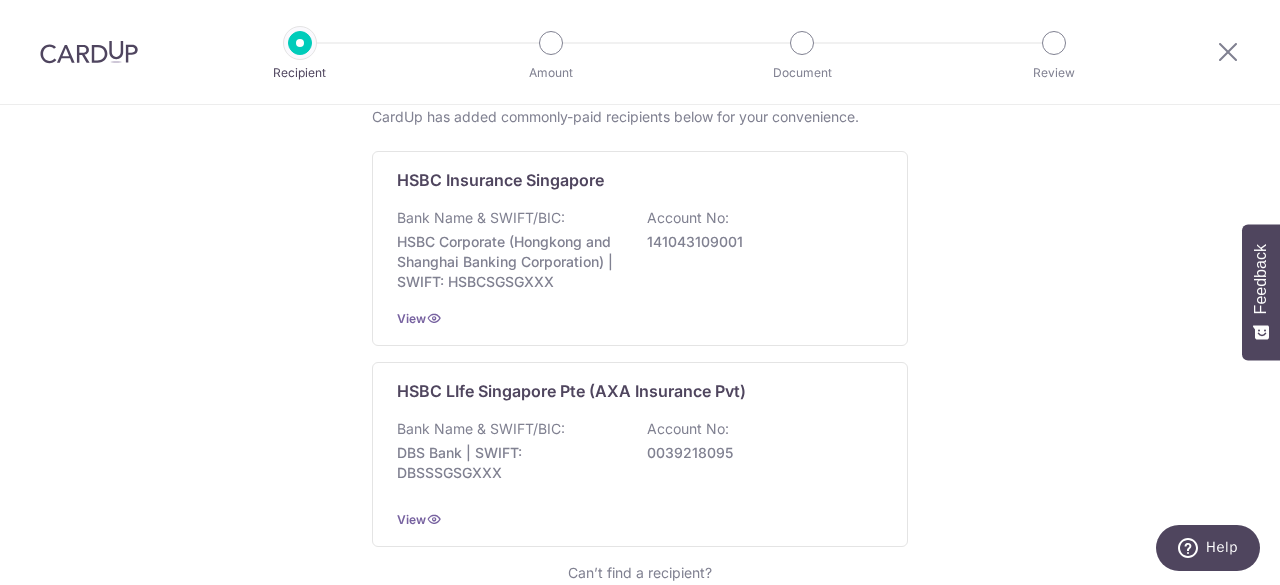 scroll, scrollTop: 400, scrollLeft: 0, axis: vertical 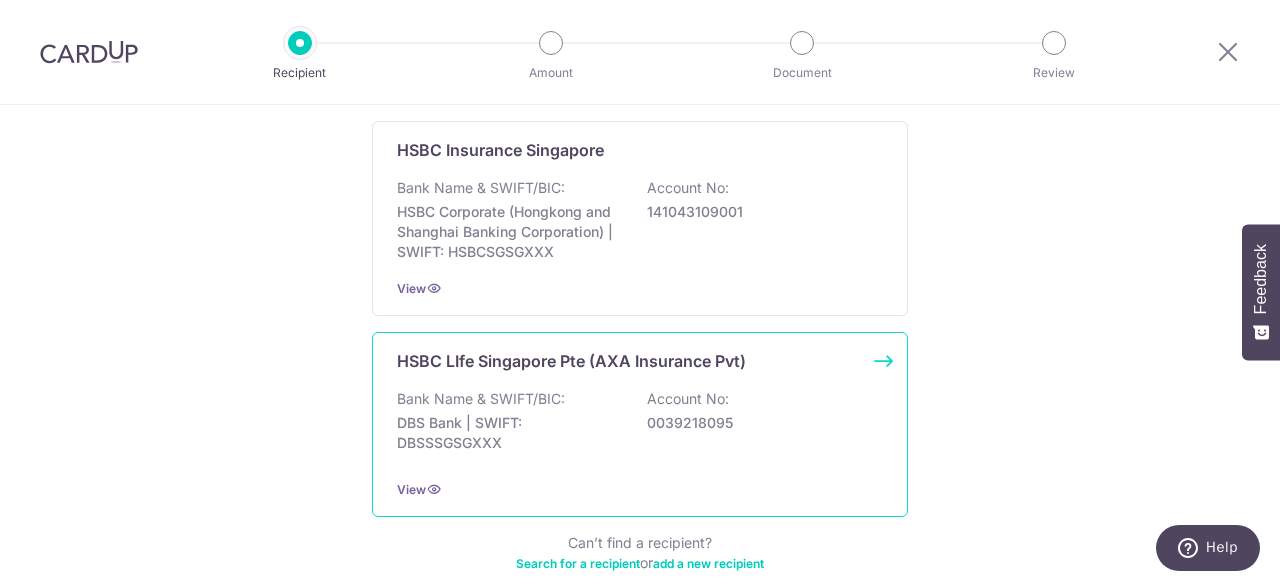 click on "Bank Name & SWIFT/BIC:
DBS Bank | SWIFT: DBSSSGSGXXX
Account No:
0039218095" at bounding box center (640, 426) 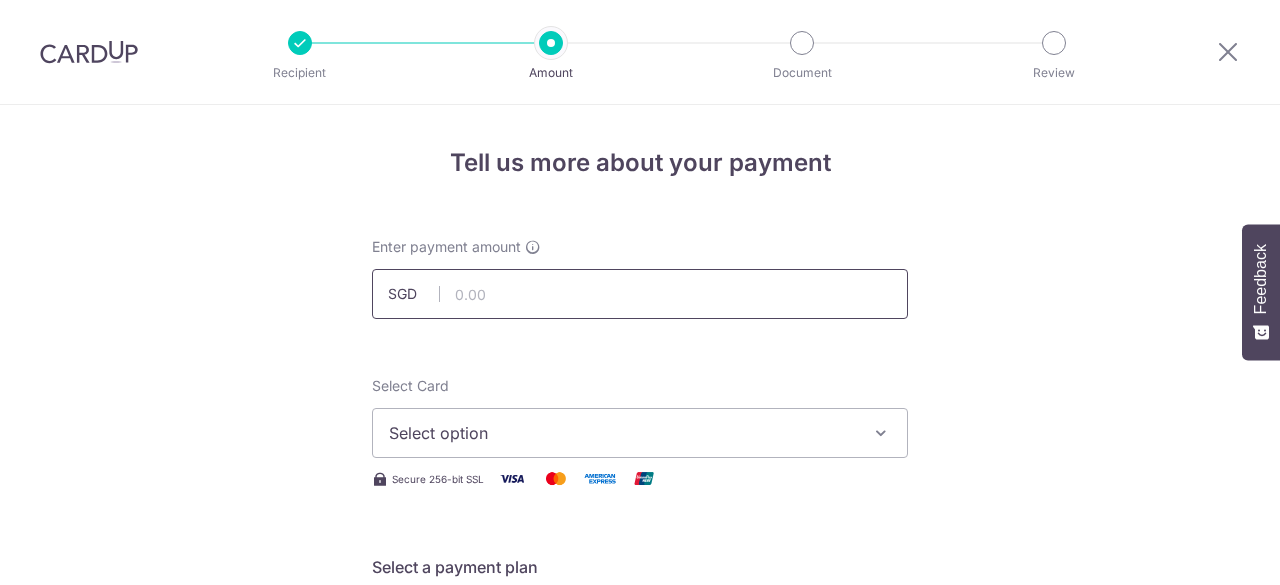scroll, scrollTop: 0, scrollLeft: 0, axis: both 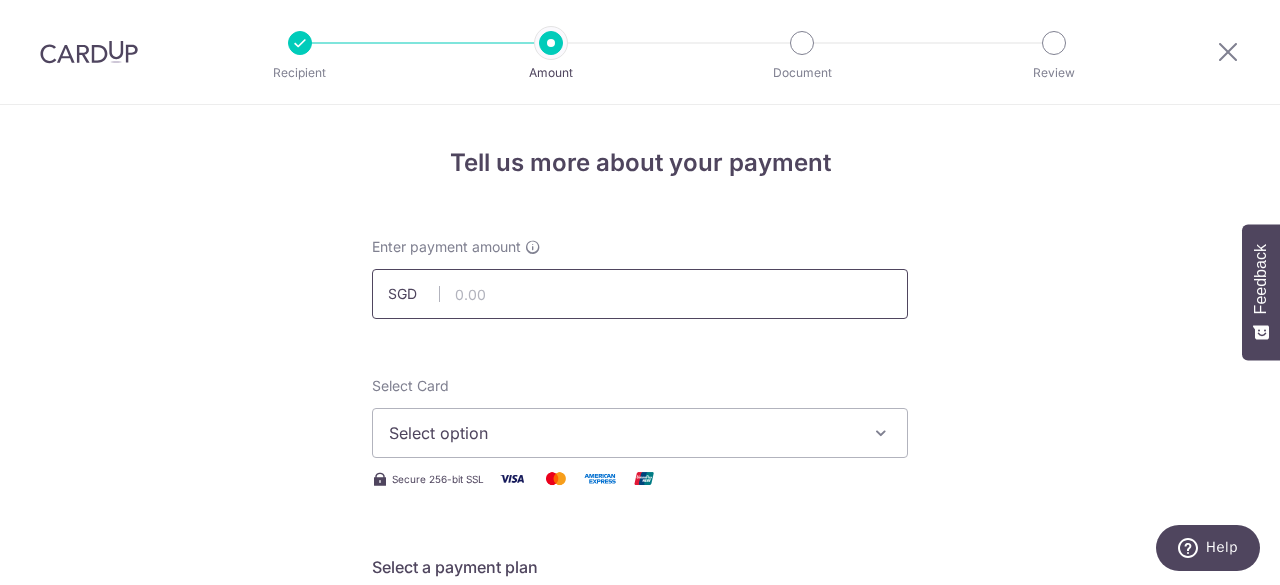 click at bounding box center [640, 294] 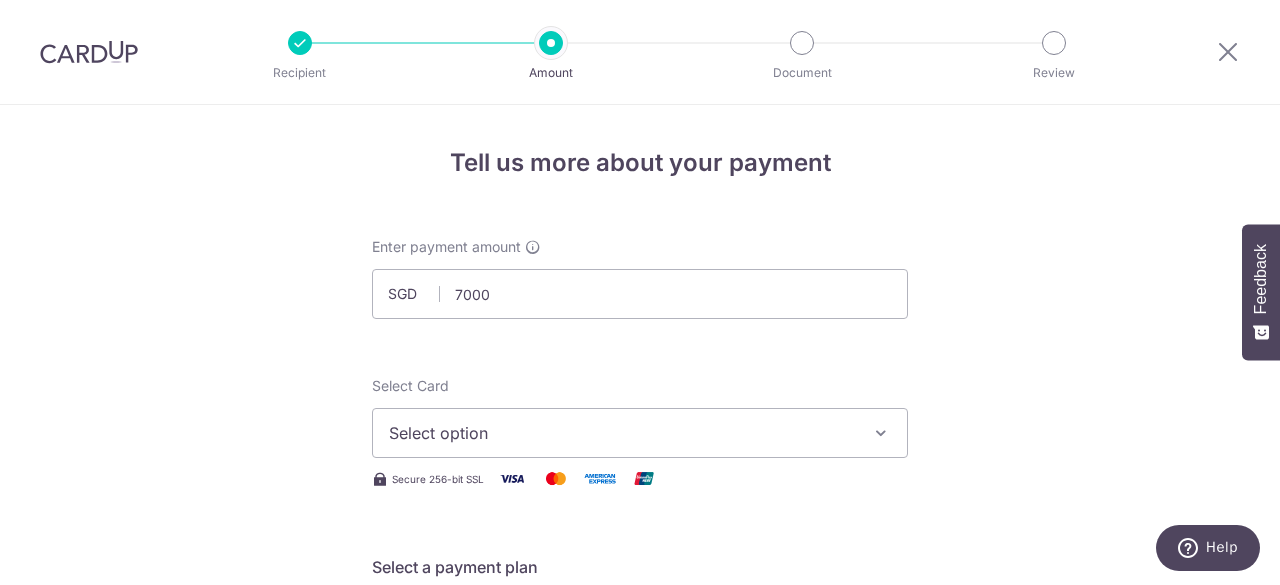 type on "7,000.00" 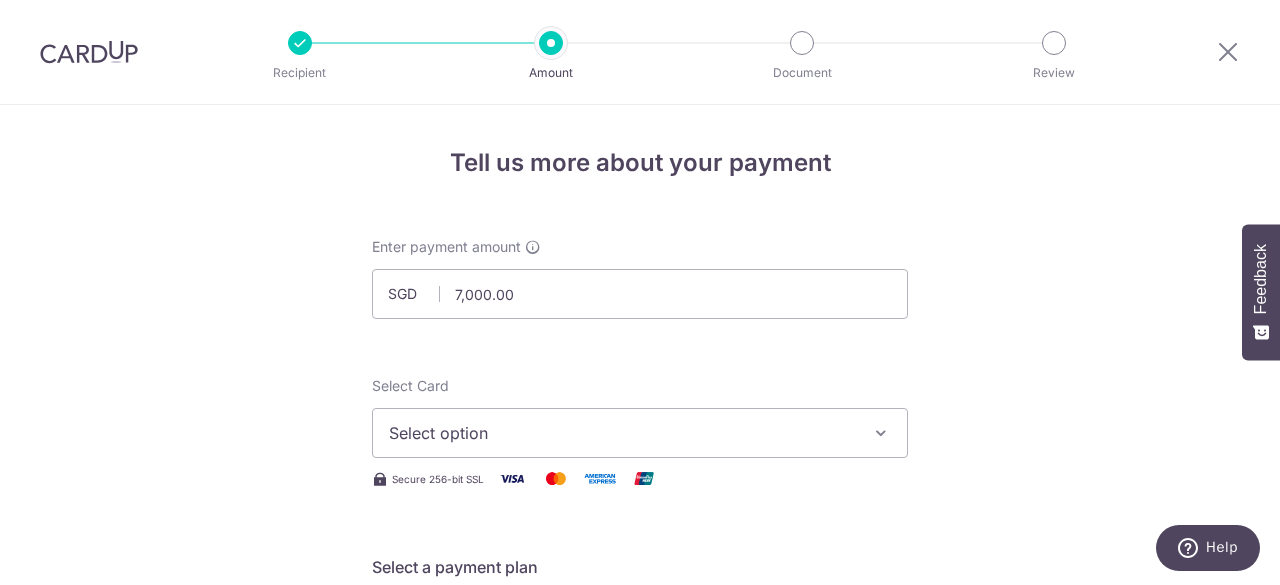 click on "Tell us more about your payment
Enter payment amount
SGD
7,000.00
7000.00
Select Card
Select option
Add credit card
Your Cards
**** 3191
Secure 256-bit SSL
Text
New card details
Card
Secure 256-bit SSL" at bounding box center [640, 1009] 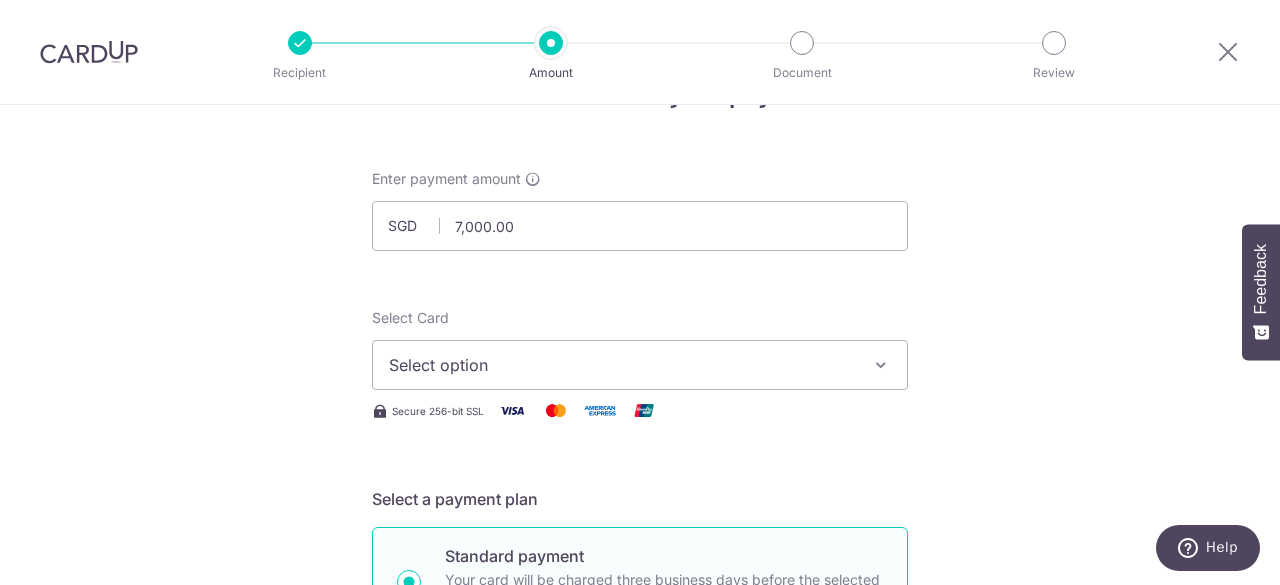 scroll, scrollTop: 100, scrollLeft: 0, axis: vertical 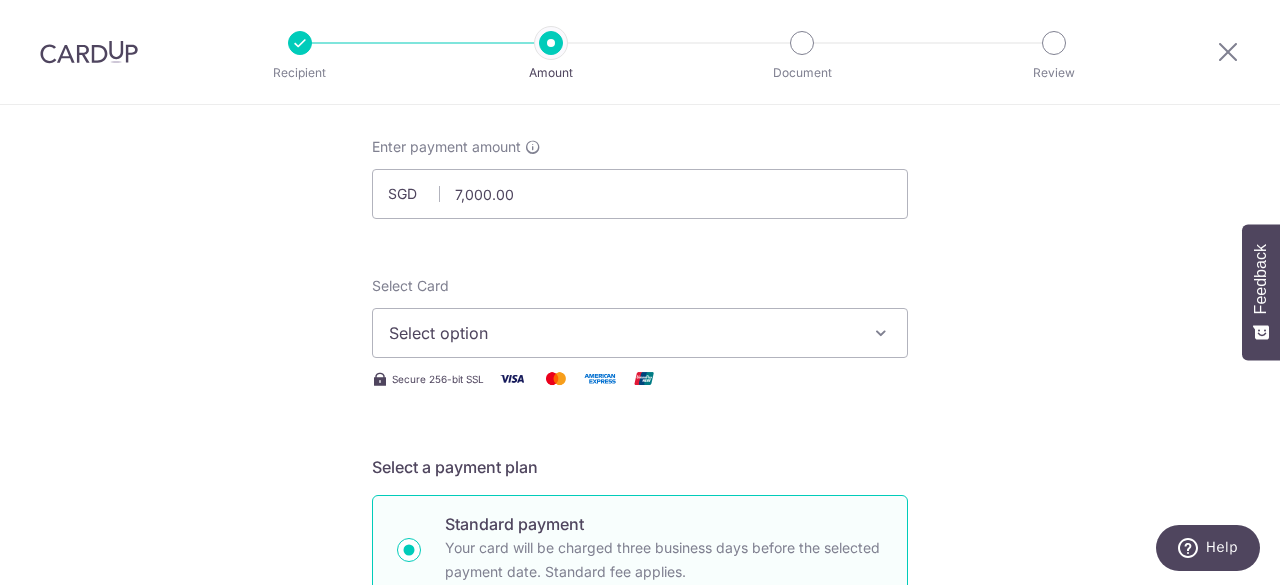 click on "Select option" at bounding box center [622, 333] 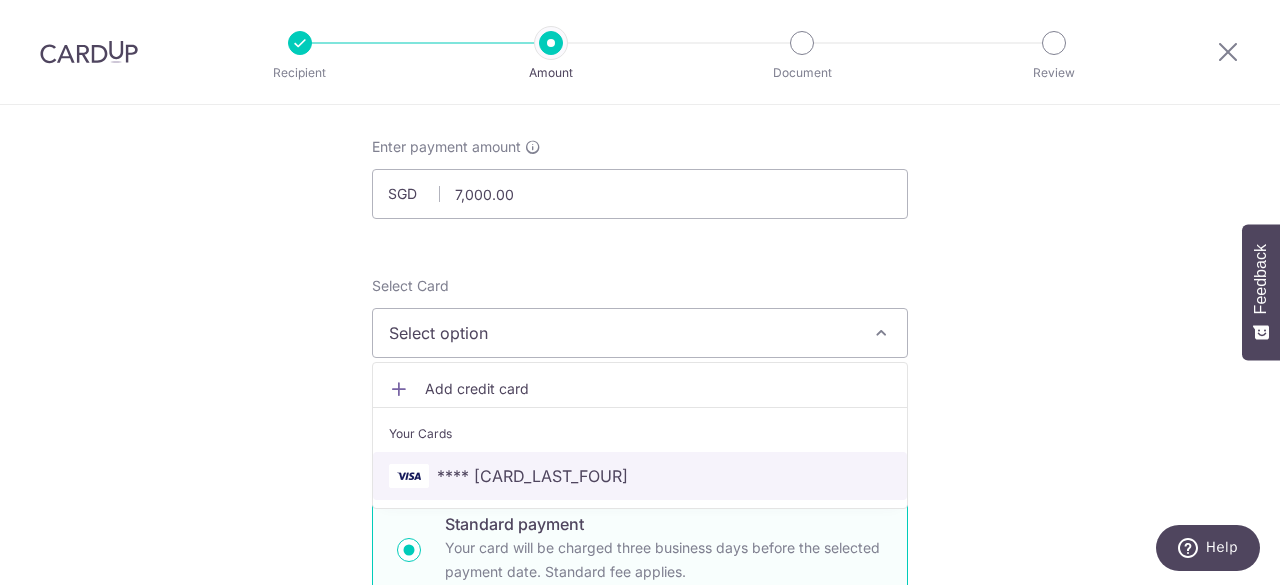 click on "**** [CARD]" at bounding box center [640, 476] 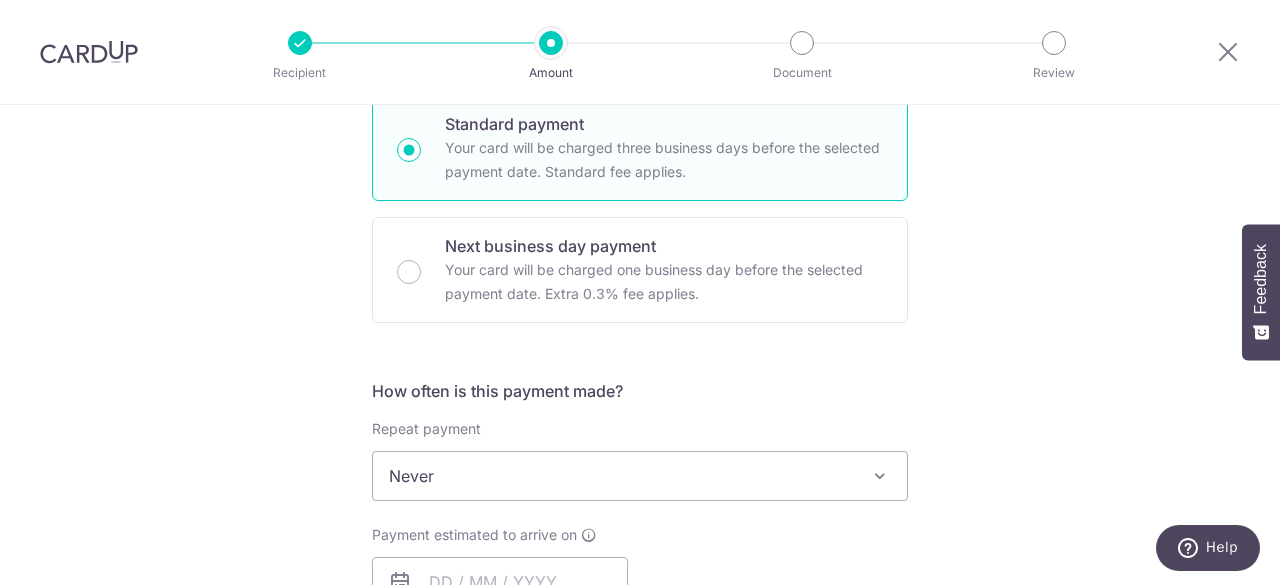 scroll, scrollTop: 700, scrollLeft: 0, axis: vertical 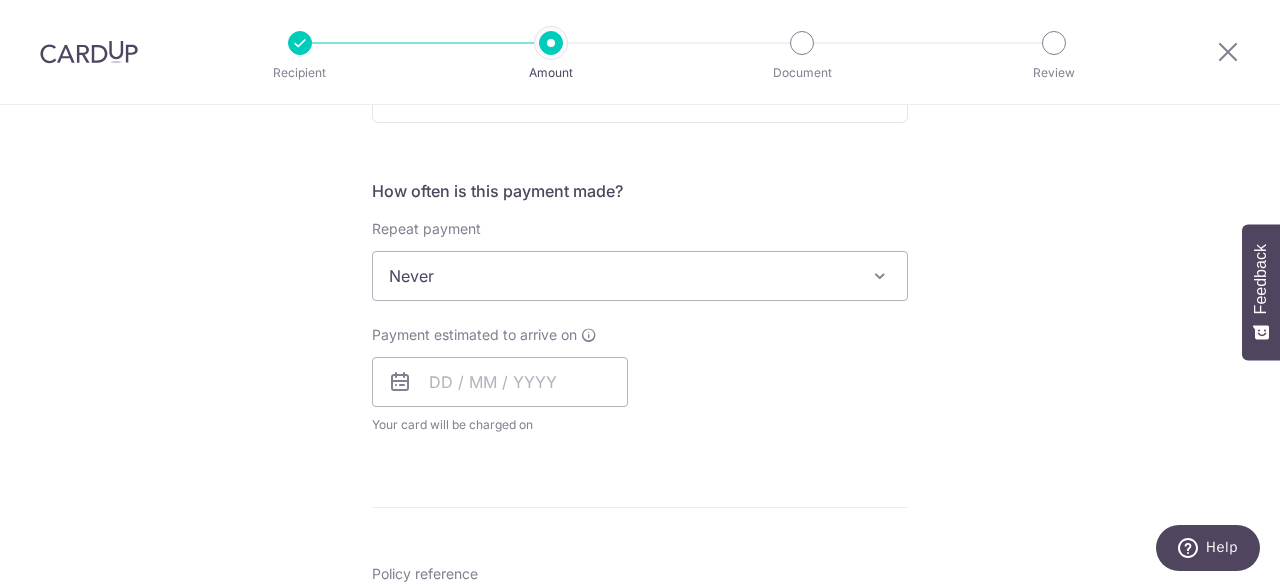 click on "Never" at bounding box center [640, 276] 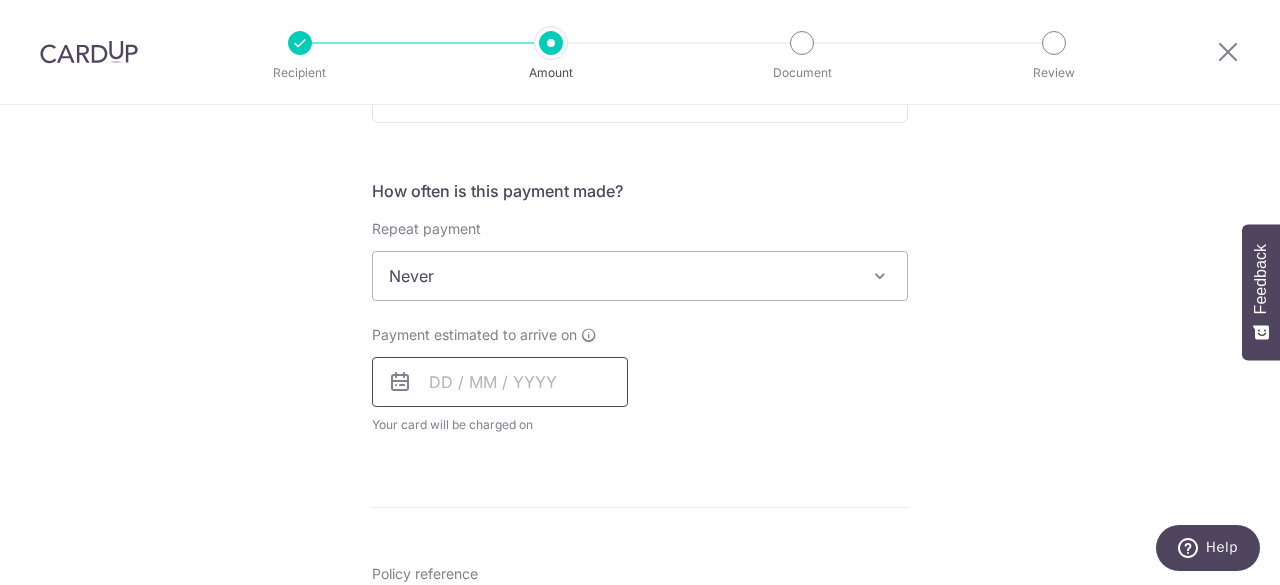 click at bounding box center (500, 382) 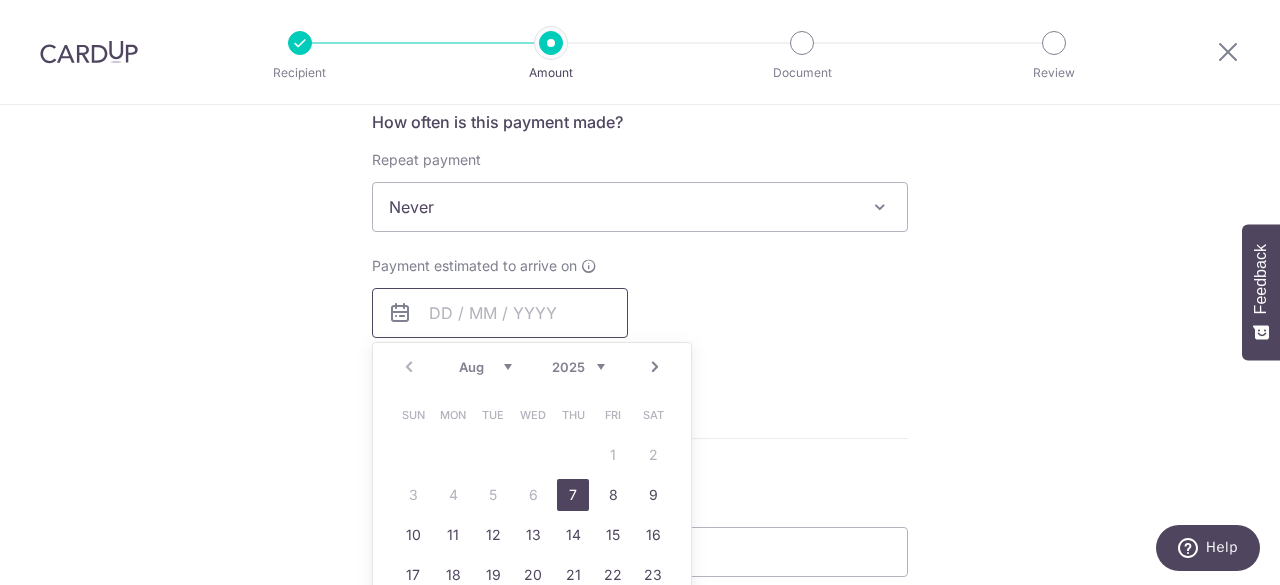 scroll, scrollTop: 800, scrollLeft: 0, axis: vertical 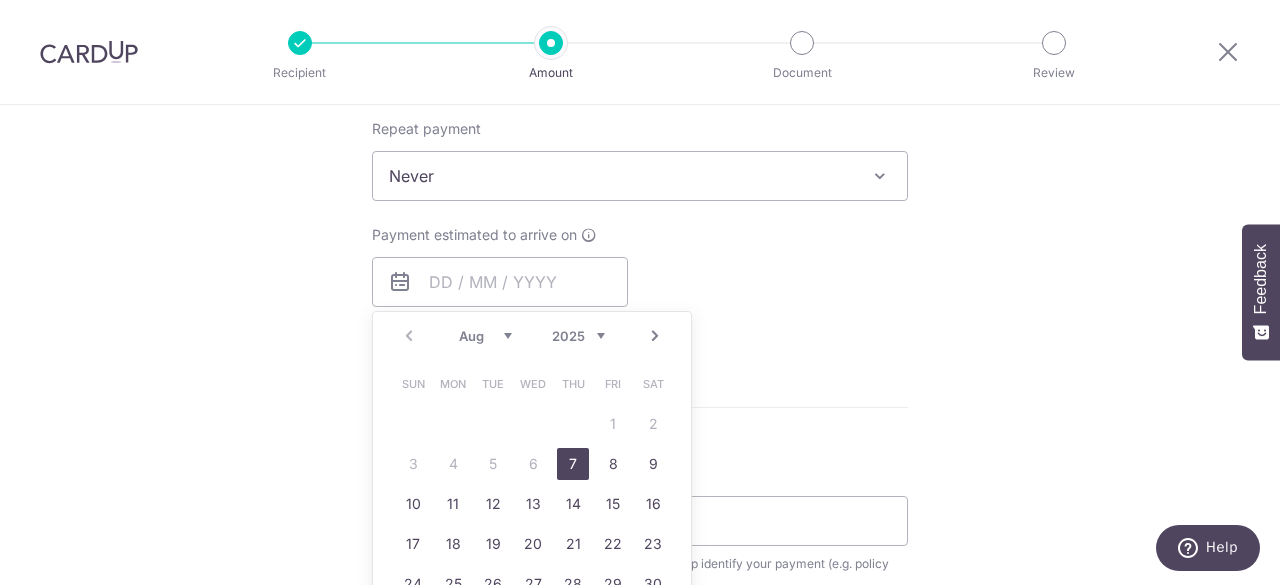 click on "7" at bounding box center (573, 464) 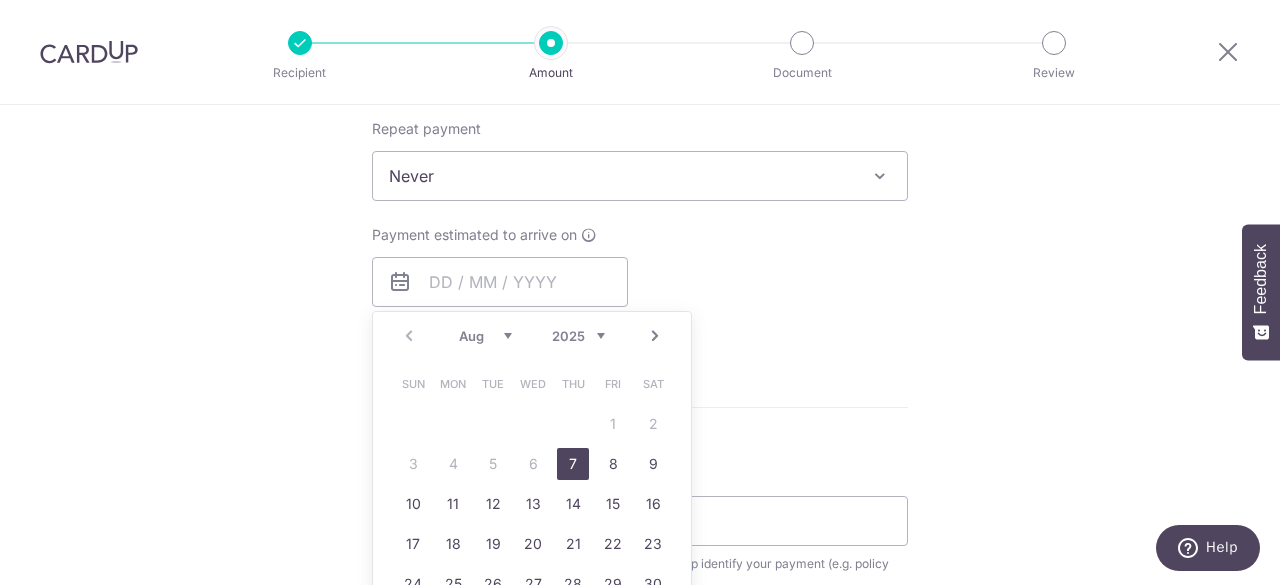 type on "07/08/2025" 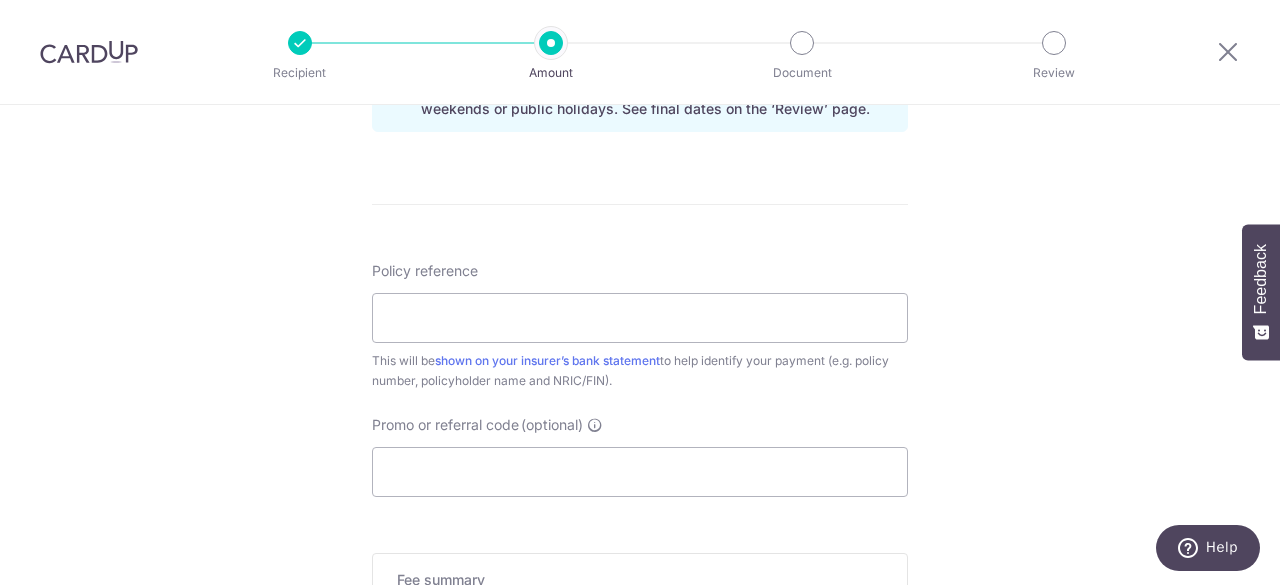 scroll, scrollTop: 1100, scrollLeft: 0, axis: vertical 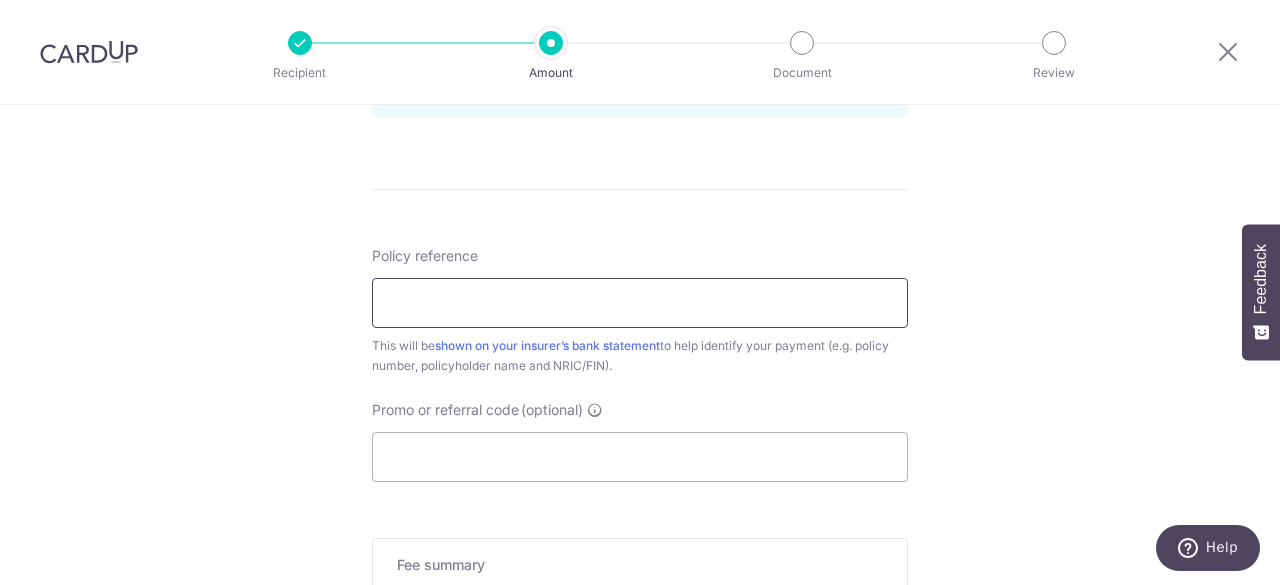 click on "Policy reference" at bounding box center [640, 303] 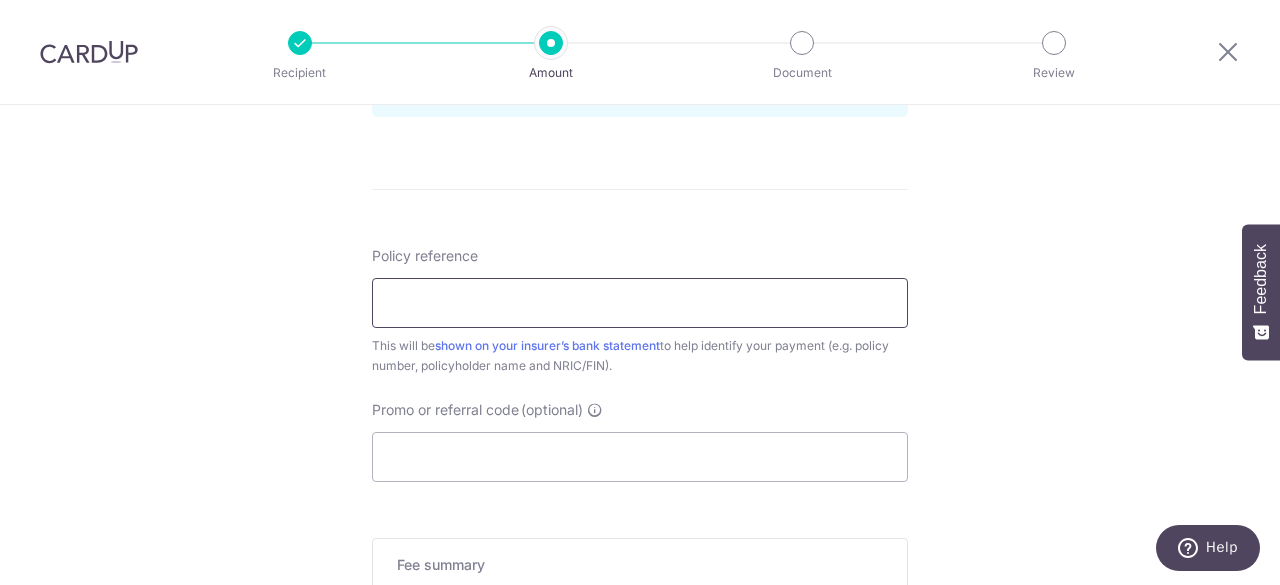 type on "1041461482" 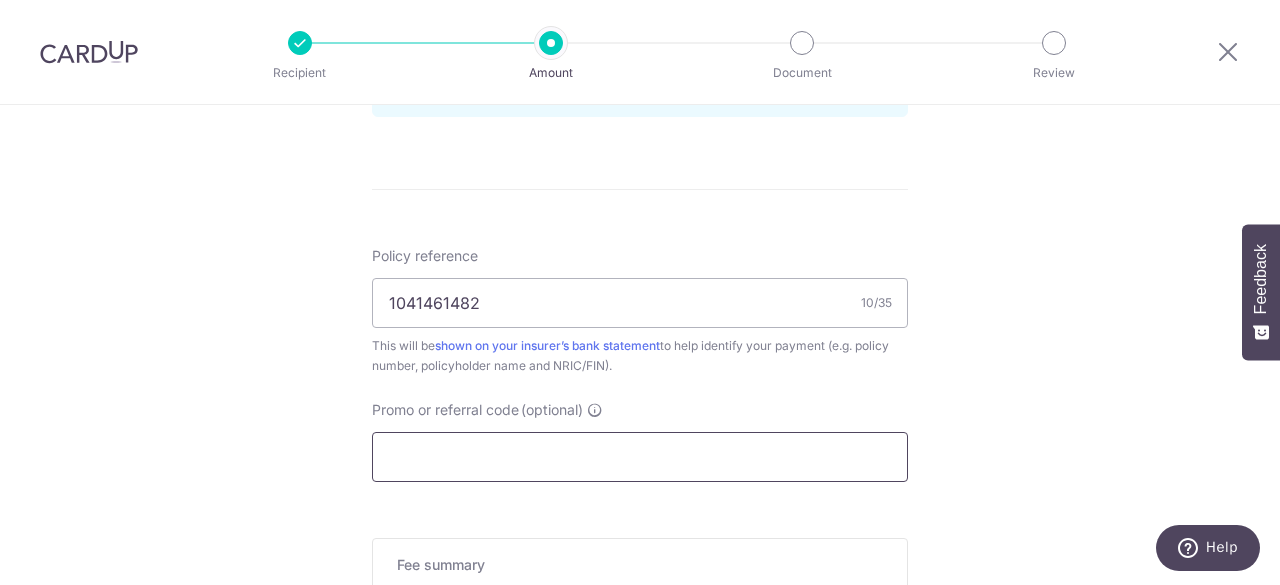 click on "Promo or referral code
(optional)" at bounding box center (640, 457) 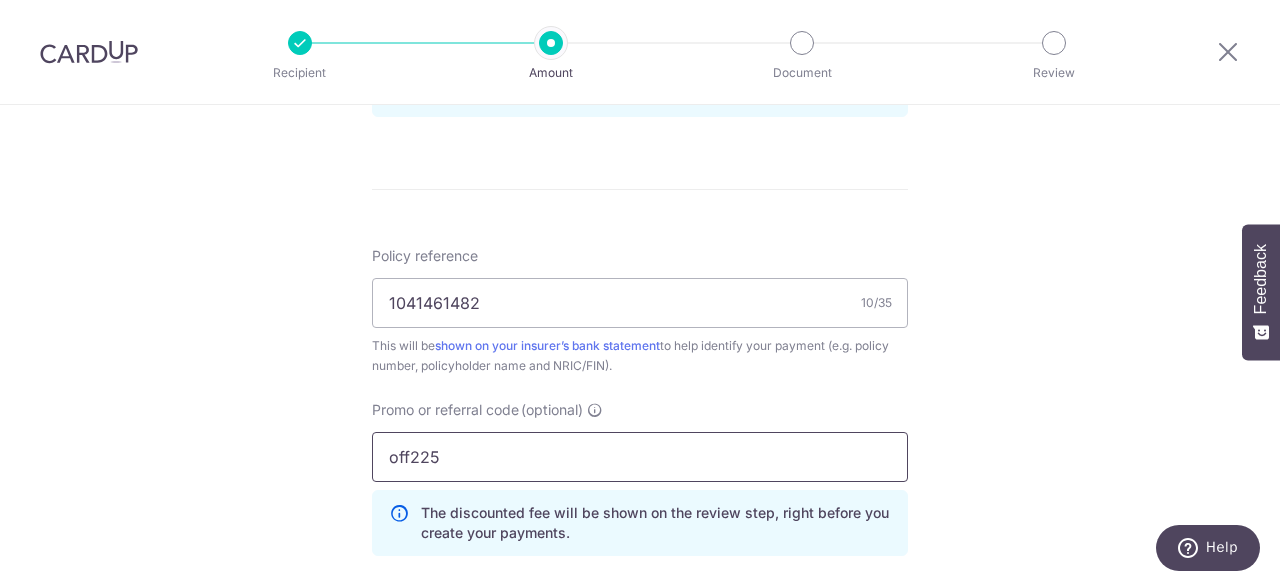 type on "off225" 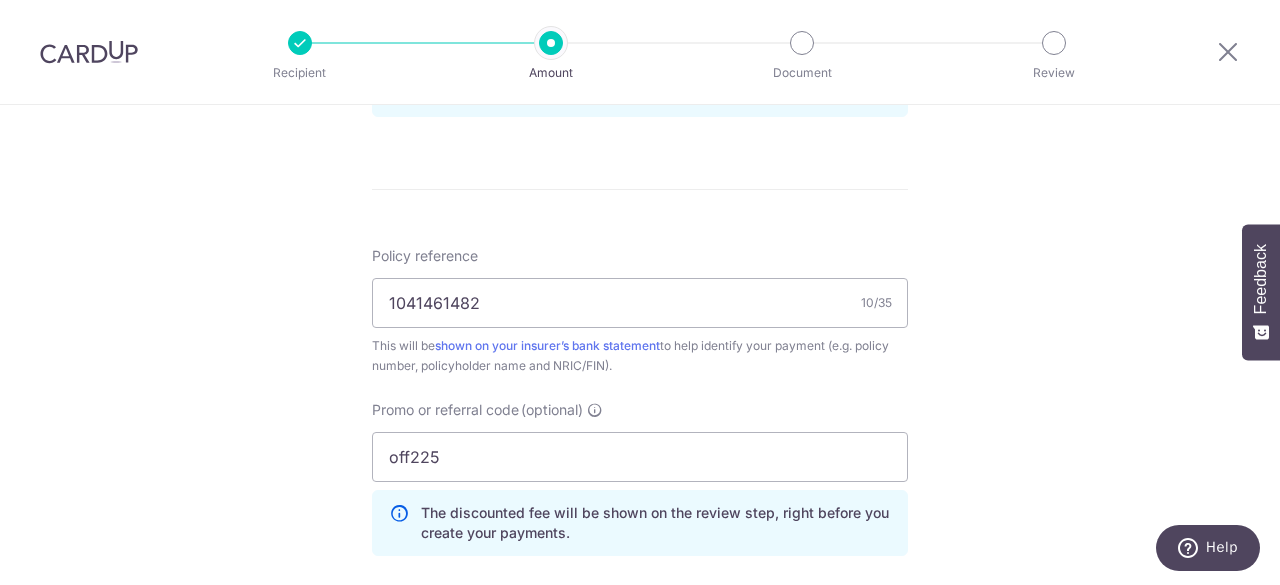 click on "Tell us more about your payment
Enter payment amount
SGD
7,000.00
7000.00
Select Card
**** 3191
Add credit card
Your Cards
**** 3191
Secure 256-bit SSL
Text
New card details
Card
Secure 256-bit SSL" at bounding box center [640, -5] 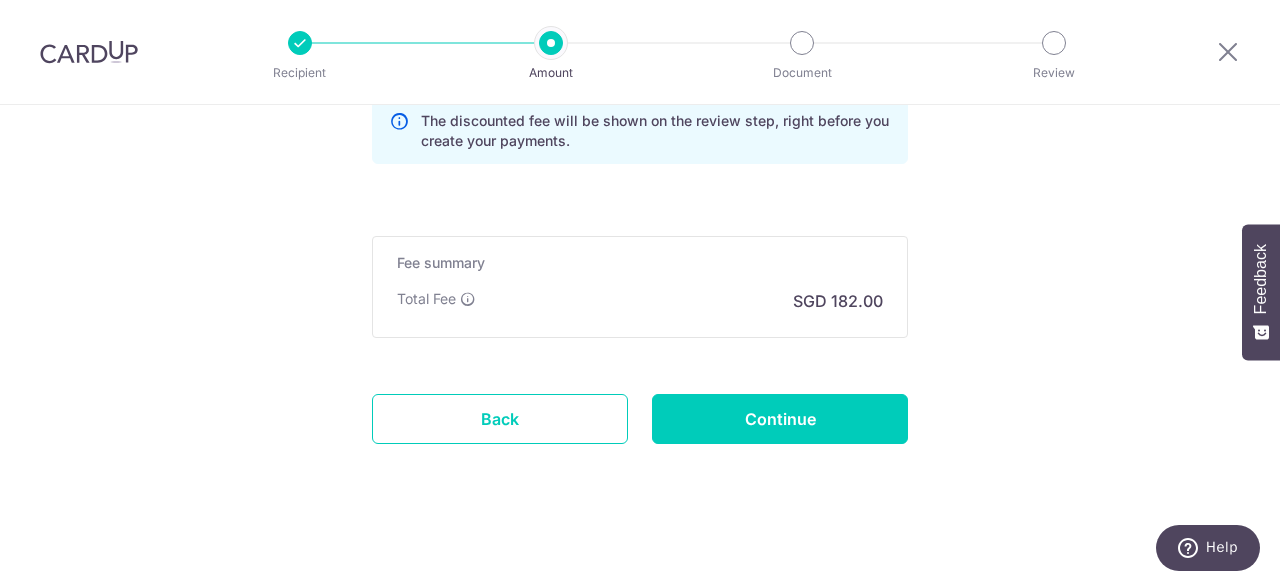 scroll, scrollTop: 1495, scrollLeft: 0, axis: vertical 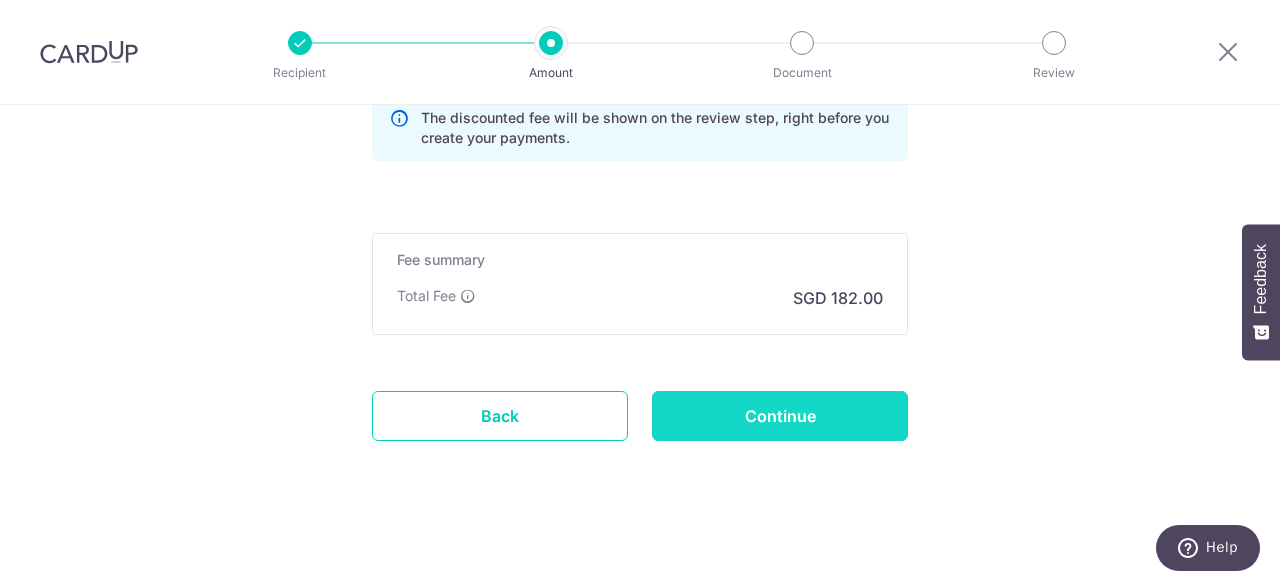 click on "Continue" at bounding box center (780, 416) 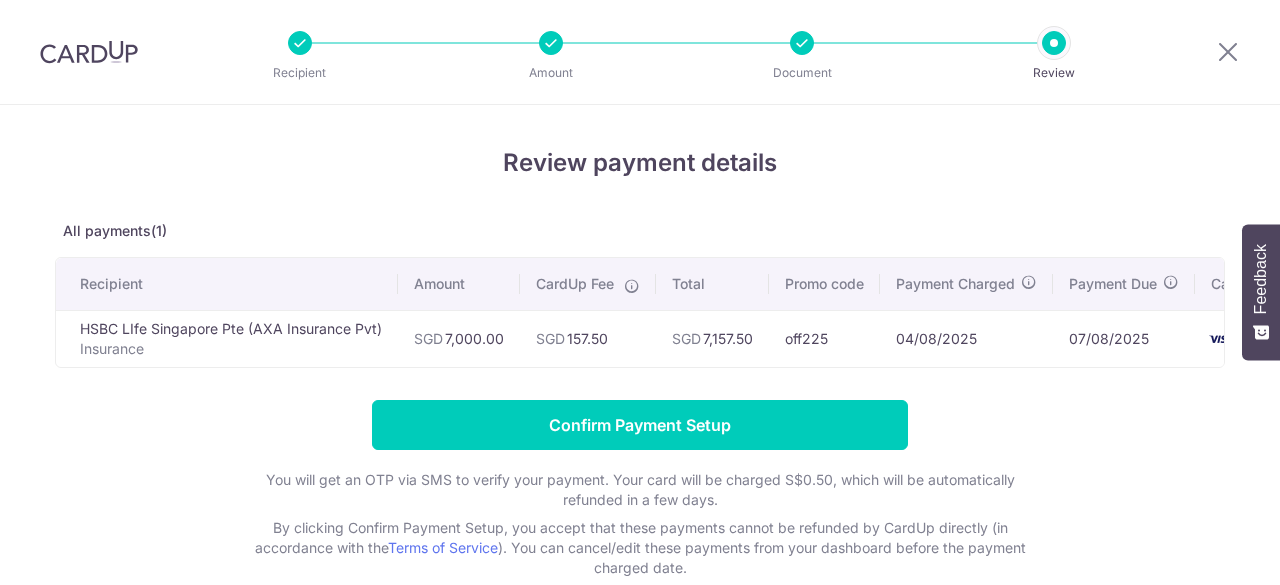 scroll, scrollTop: 0, scrollLeft: 0, axis: both 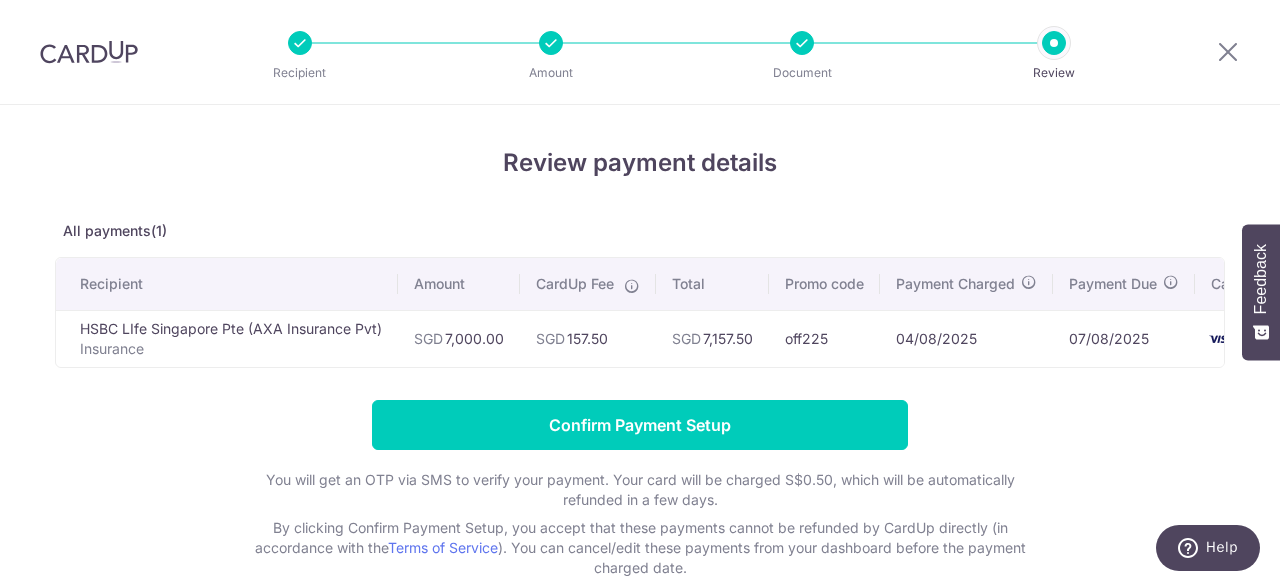 click at bounding box center [551, 43] 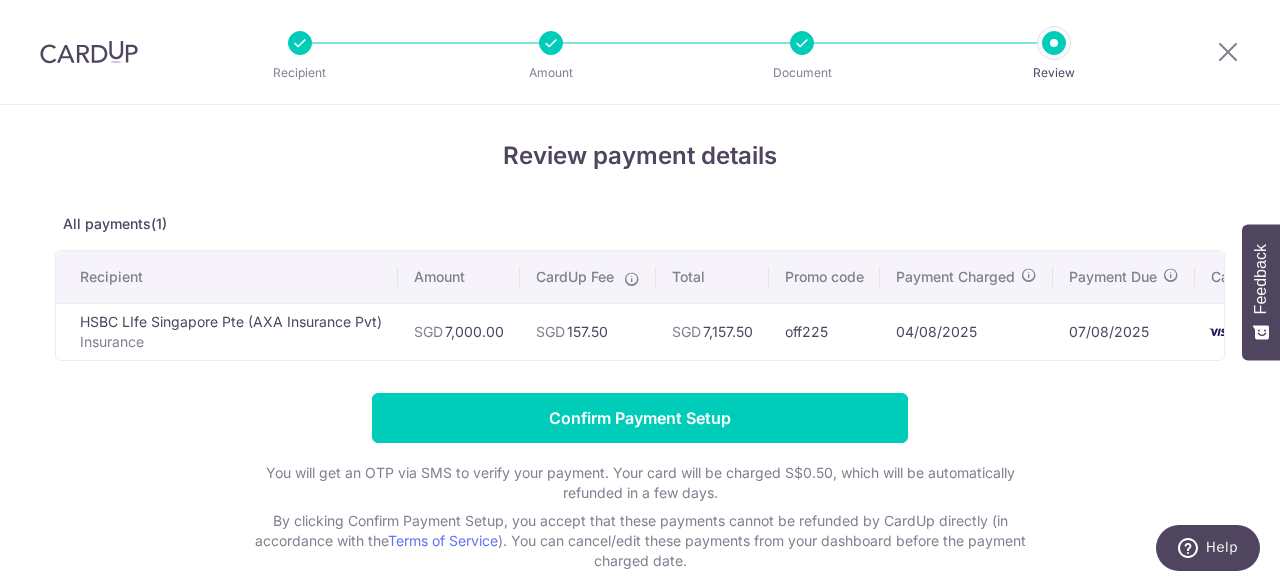 scroll, scrollTop: 0, scrollLeft: 0, axis: both 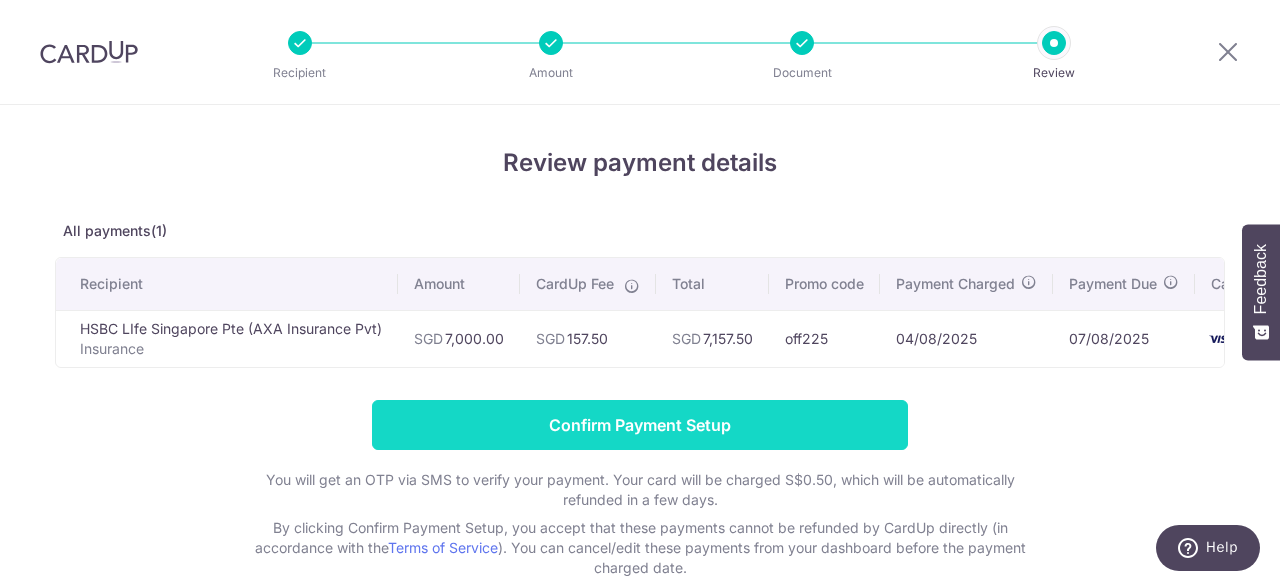 click on "Confirm Payment Setup" at bounding box center [640, 425] 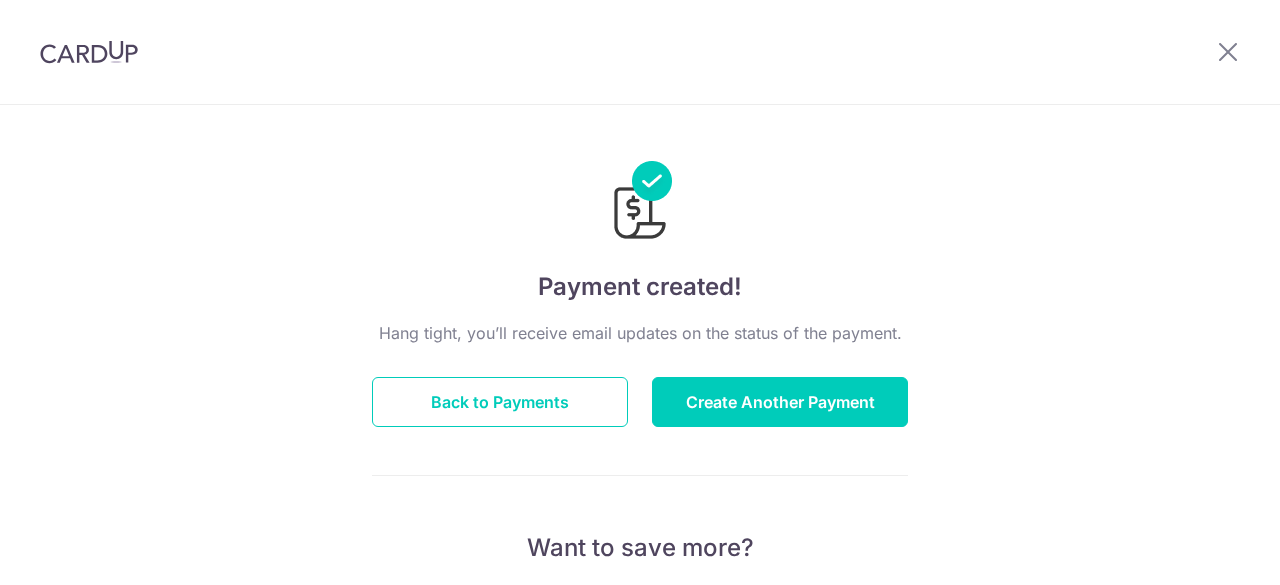 scroll, scrollTop: 0, scrollLeft: 0, axis: both 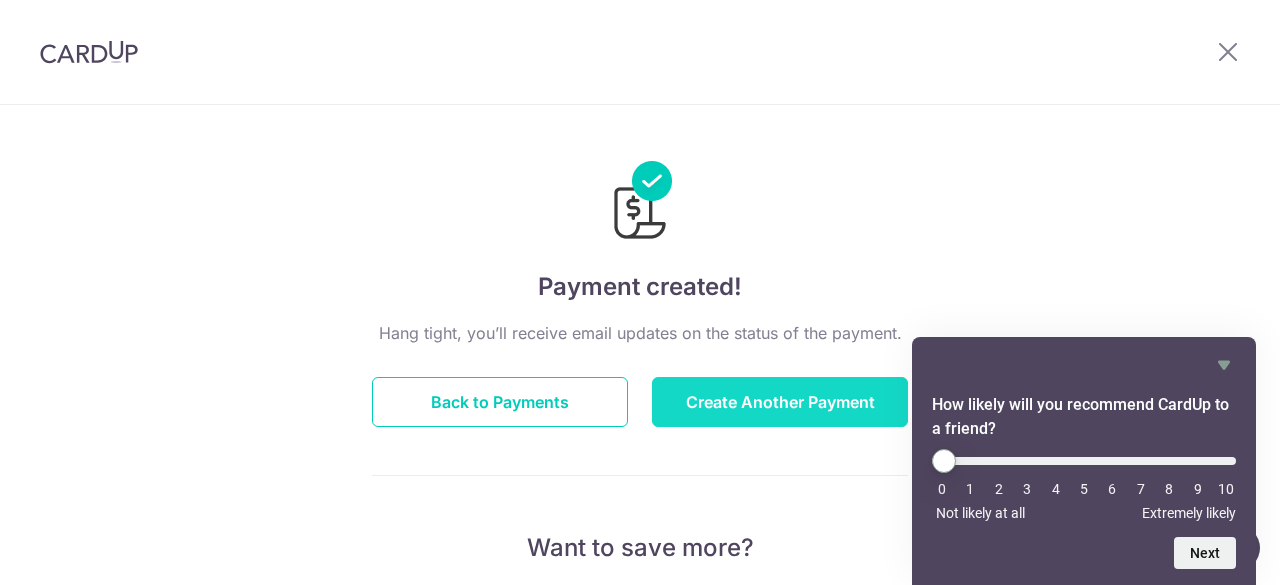 click on "Create Another Payment" at bounding box center [780, 402] 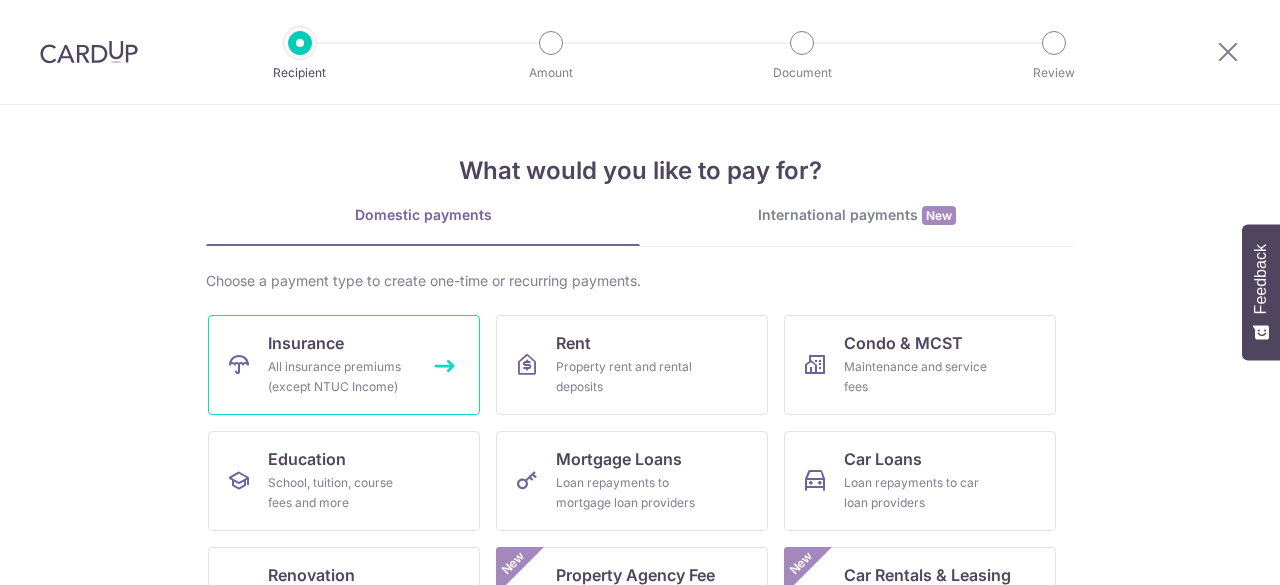 scroll, scrollTop: 0, scrollLeft: 0, axis: both 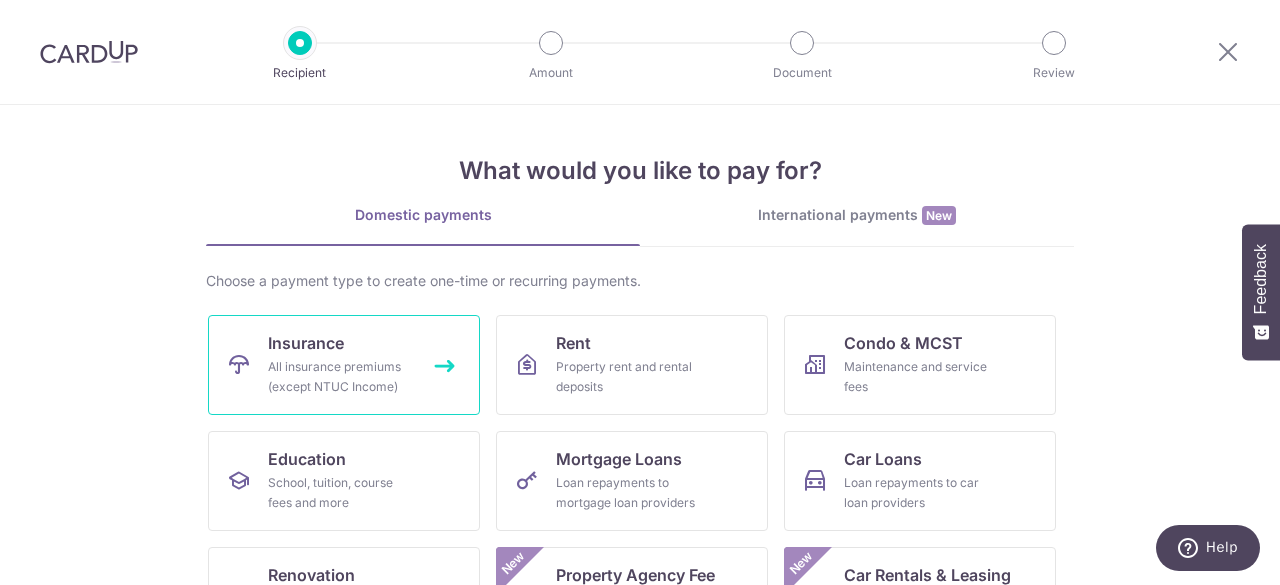 click on "All insurance premiums (except NTUC Income)" at bounding box center [340, 377] 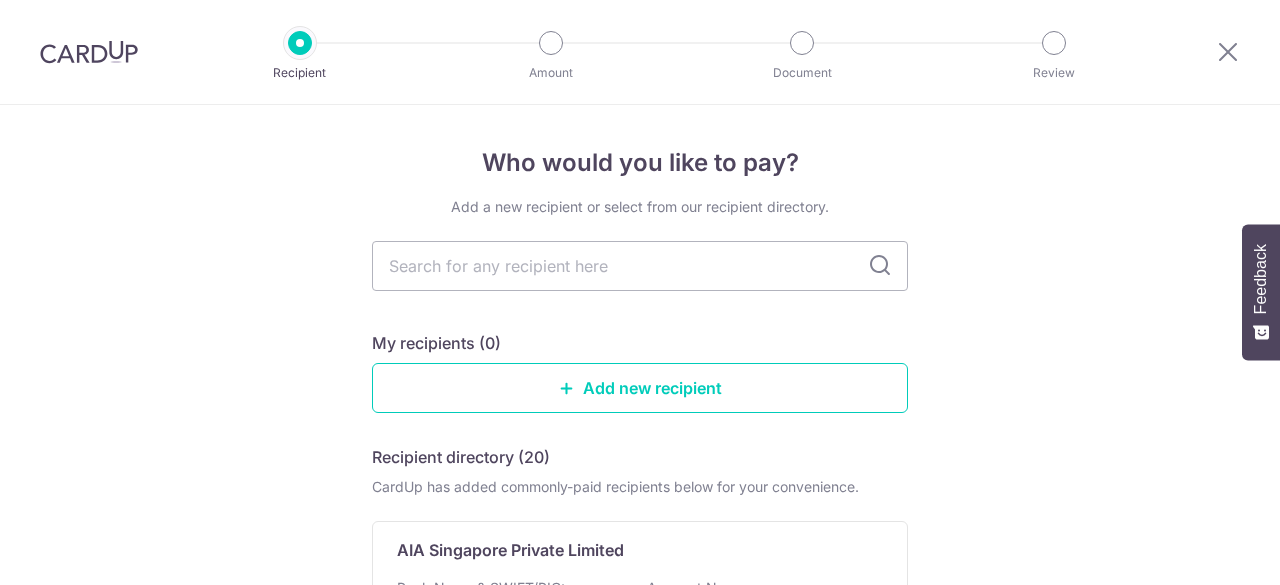 scroll, scrollTop: 0, scrollLeft: 0, axis: both 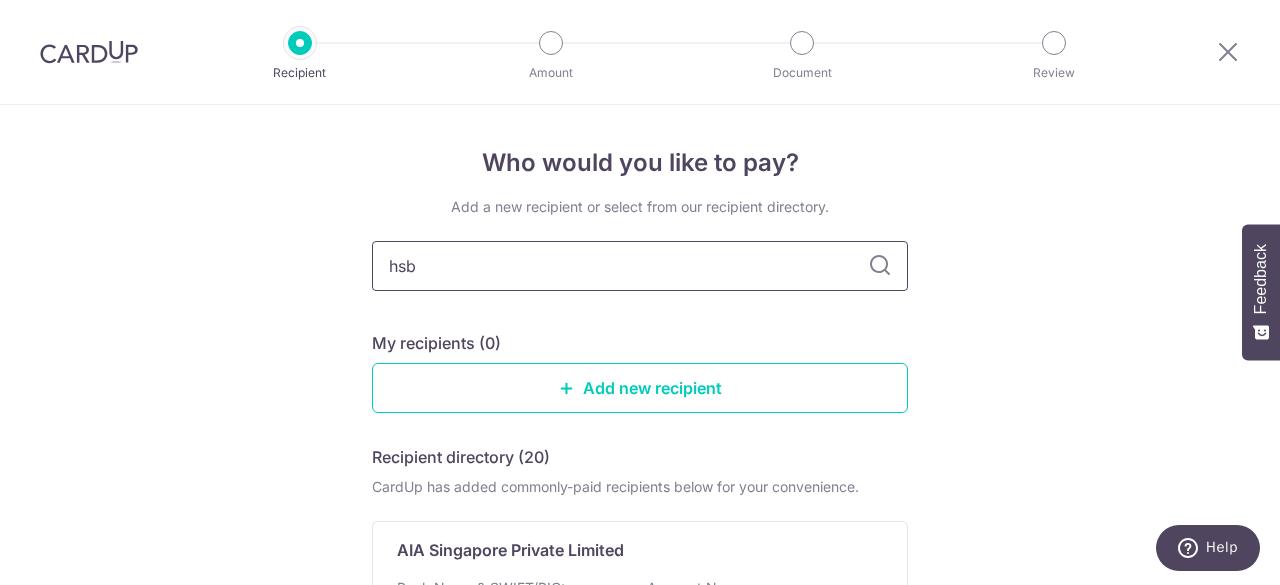 type on "hsbc" 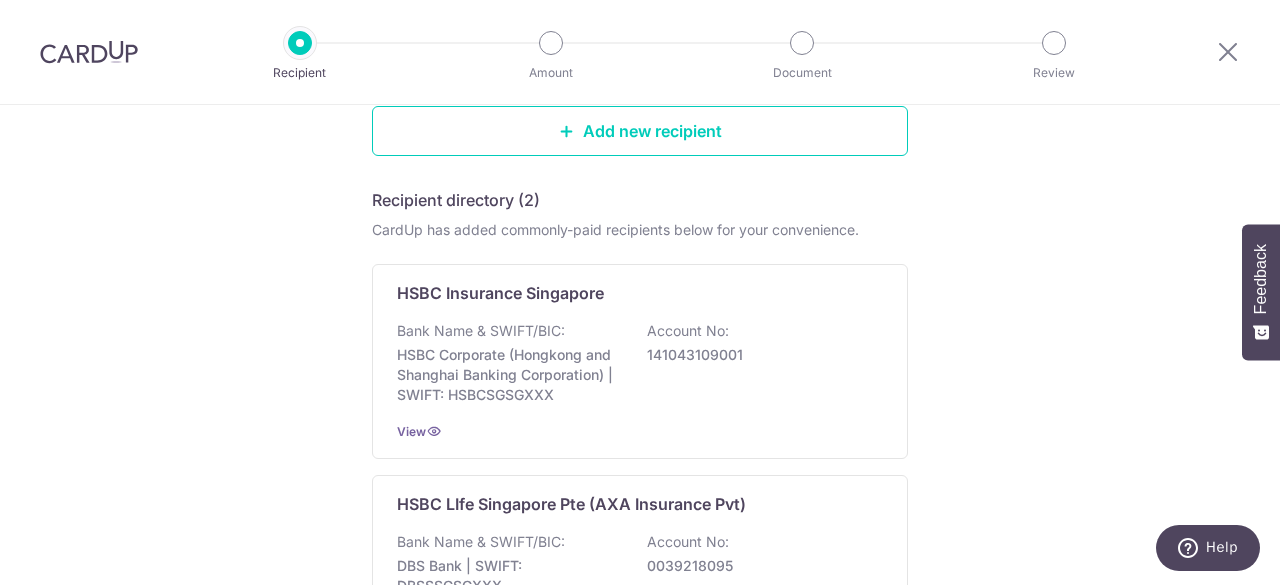 scroll, scrollTop: 300, scrollLeft: 0, axis: vertical 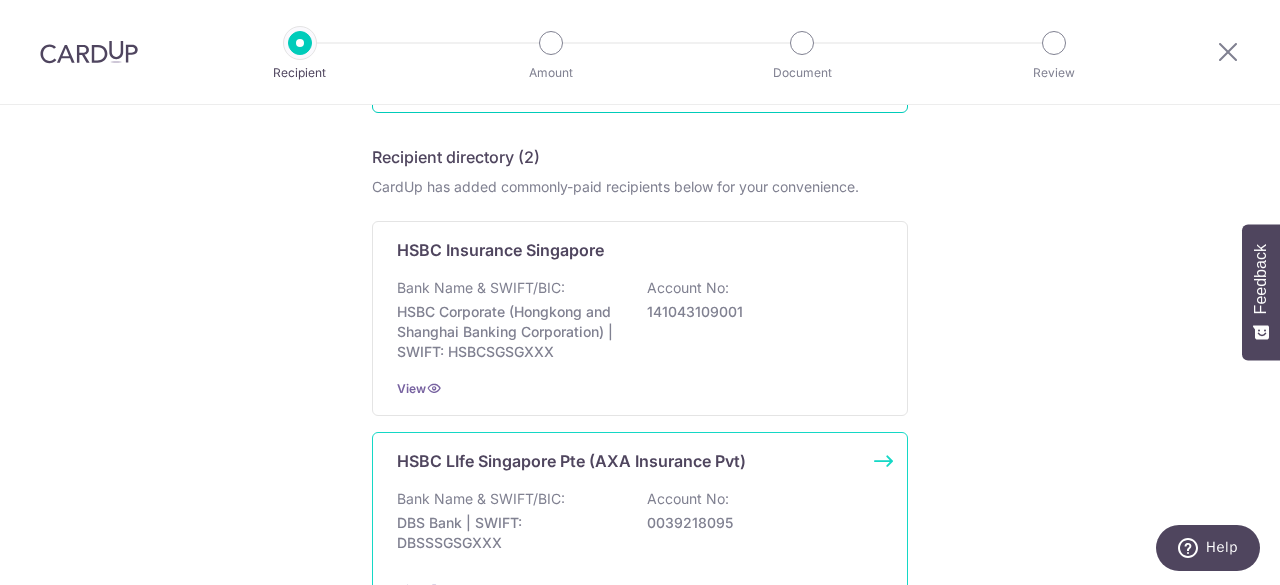 click on "HSBC LIfe Singapore Pte (AXA Insurance Pvt)" at bounding box center (571, 461) 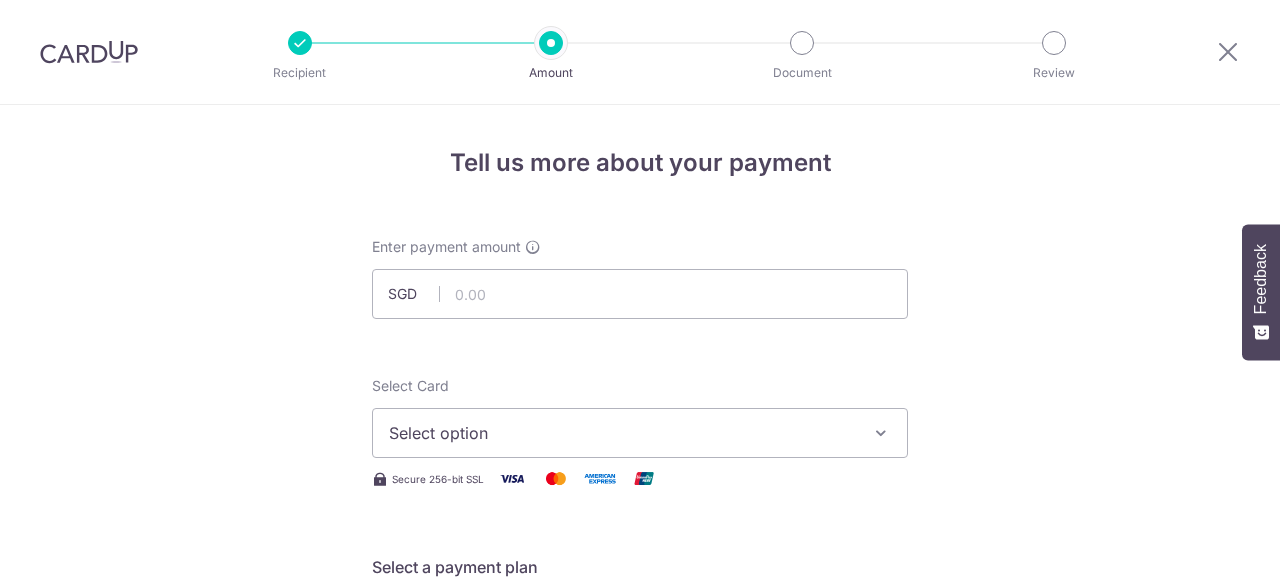 scroll, scrollTop: 0, scrollLeft: 0, axis: both 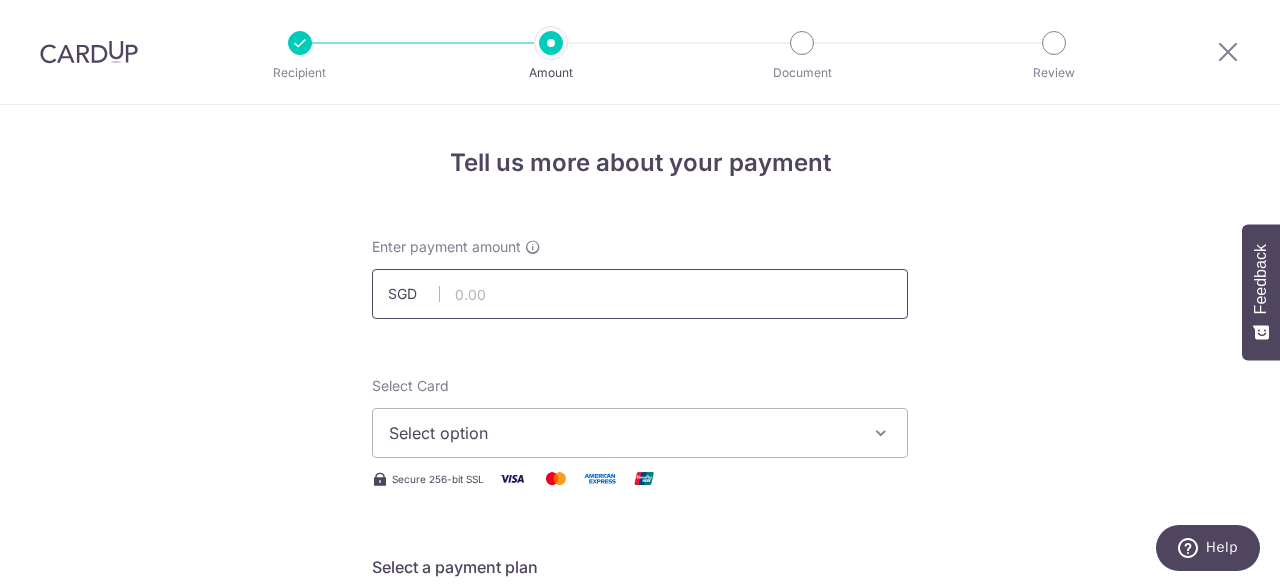 click at bounding box center (640, 294) 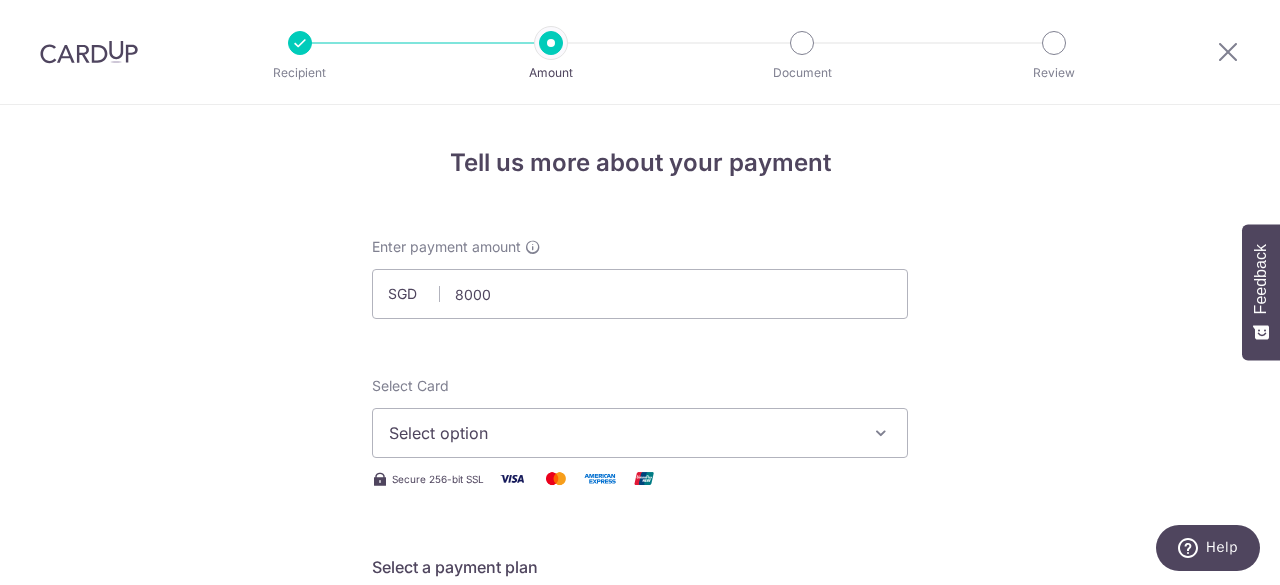 type on "8,000.00" 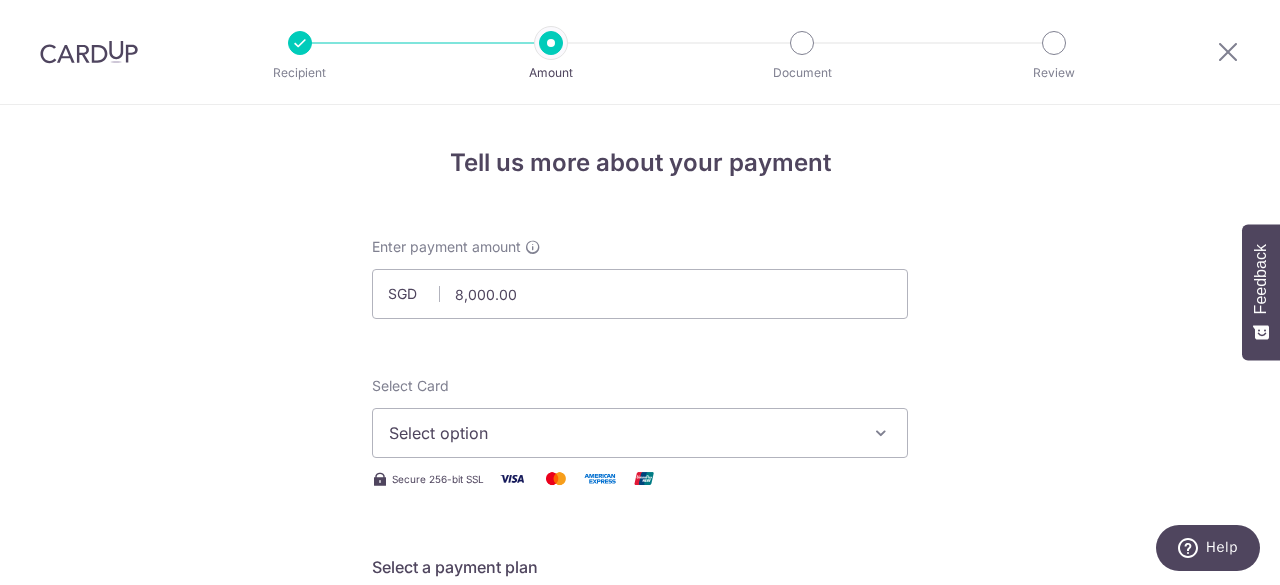 click on "Tell us more about your payment
Enter payment amount
SGD
8,000.00
8000.00
Select Card
Select option
Add credit card
Your Cards
**** 3191
Secure 256-bit SSL
Text
New card details
Card
Secure 256-bit SSL" at bounding box center (640, 1009) 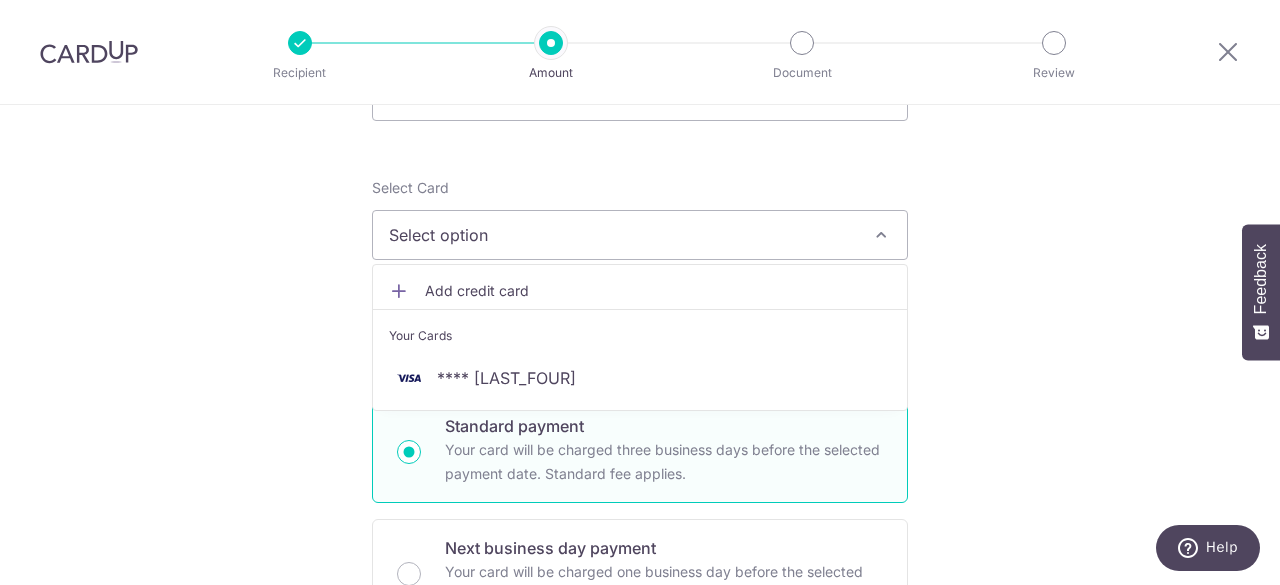 scroll, scrollTop: 200, scrollLeft: 0, axis: vertical 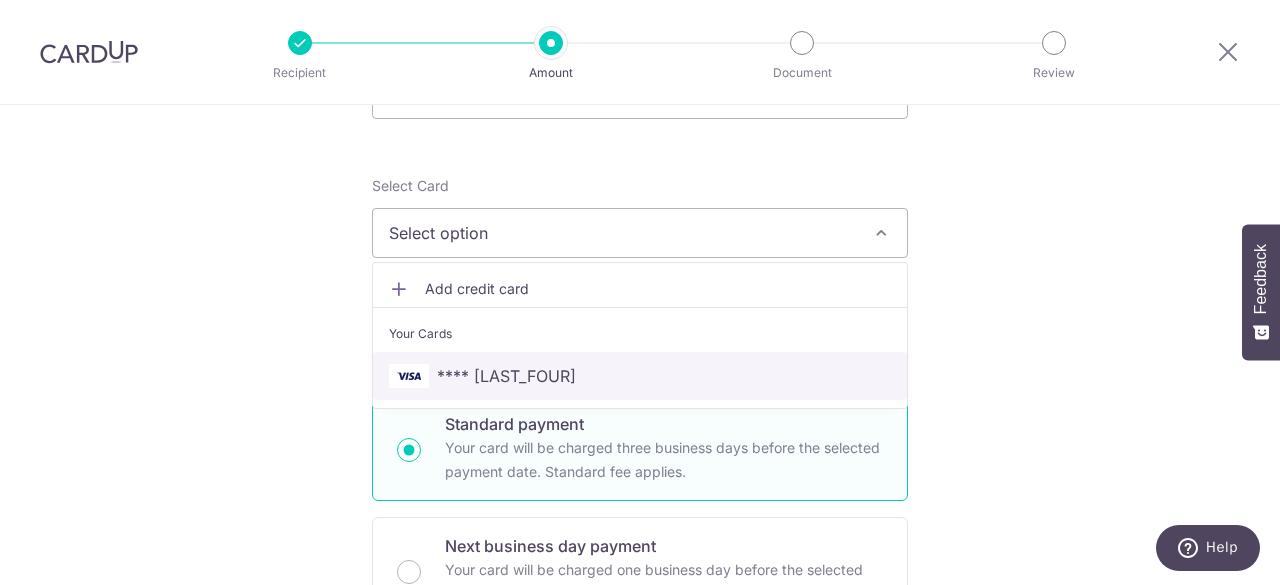 click on "**** 3191" at bounding box center [640, 376] 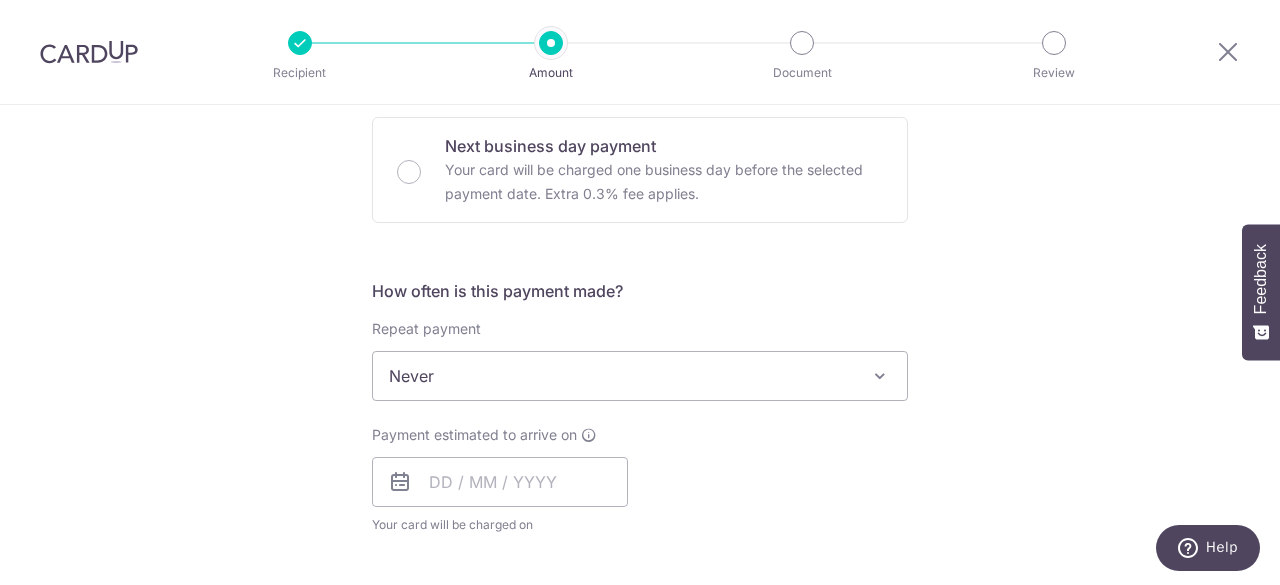 scroll, scrollTop: 700, scrollLeft: 0, axis: vertical 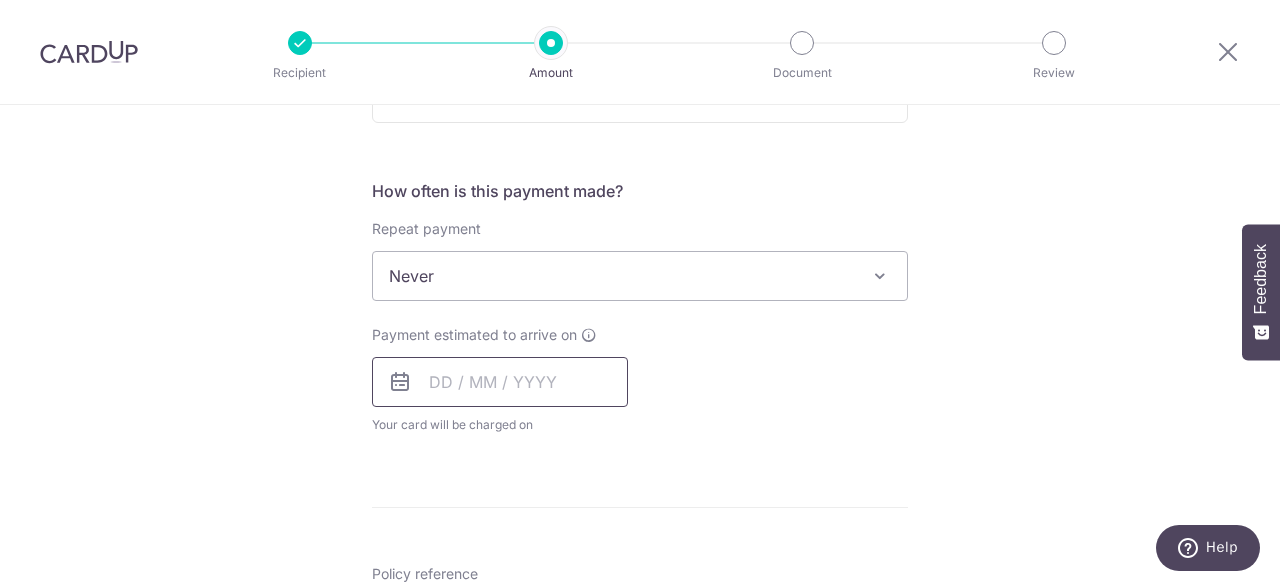 click at bounding box center [500, 382] 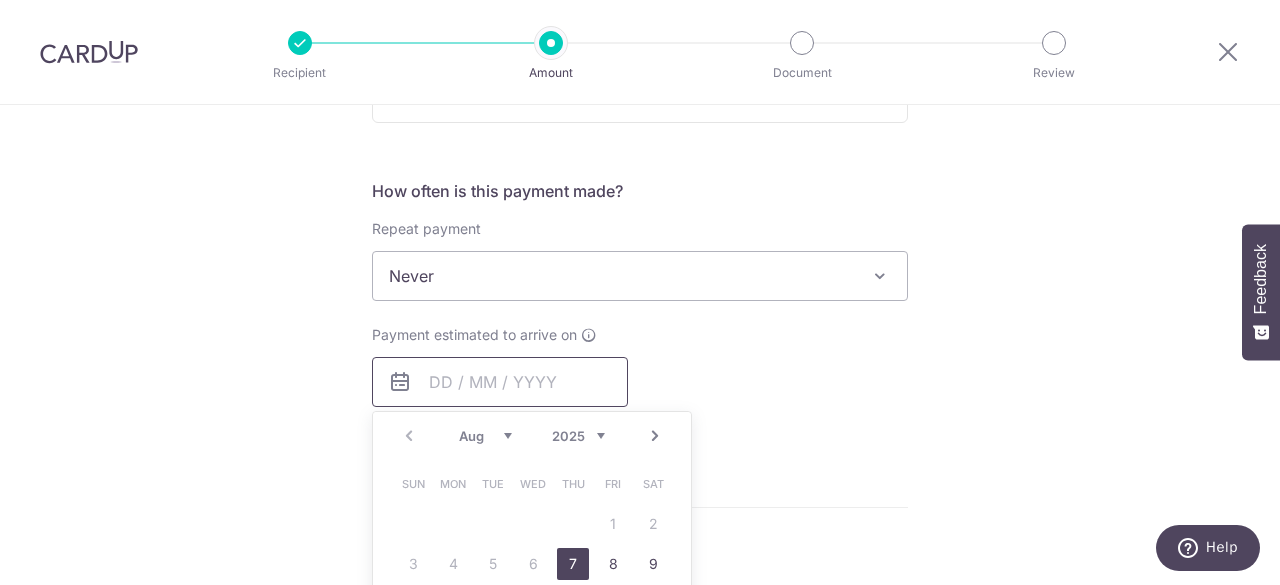 scroll, scrollTop: 800, scrollLeft: 0, axis: vertical 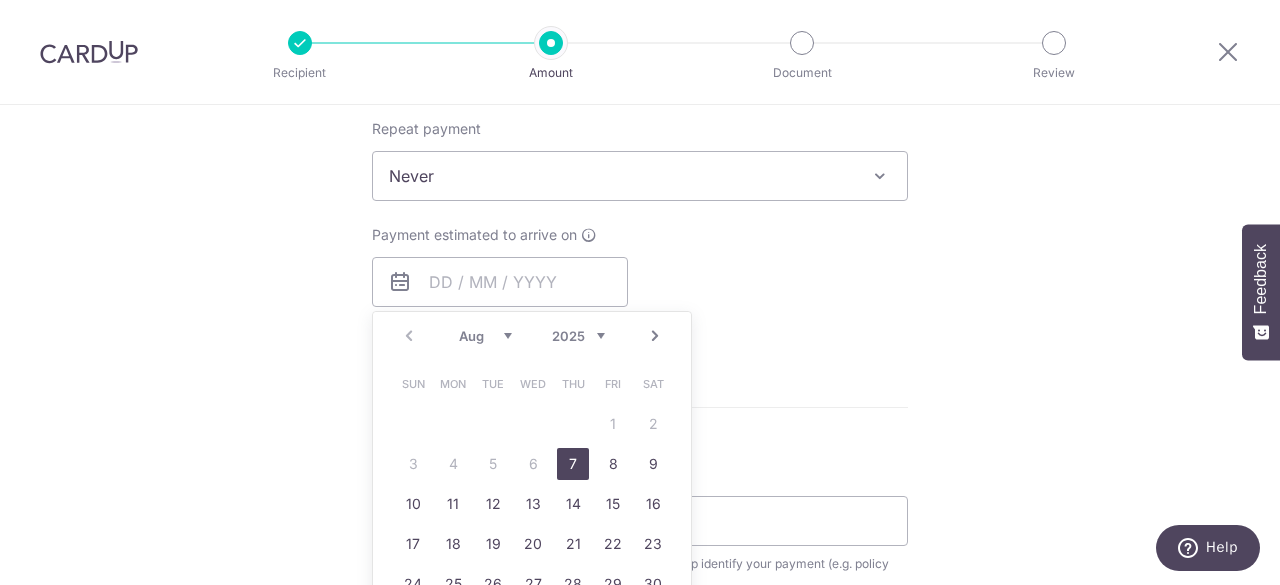 click on "7" at bounding box center [573, 464] 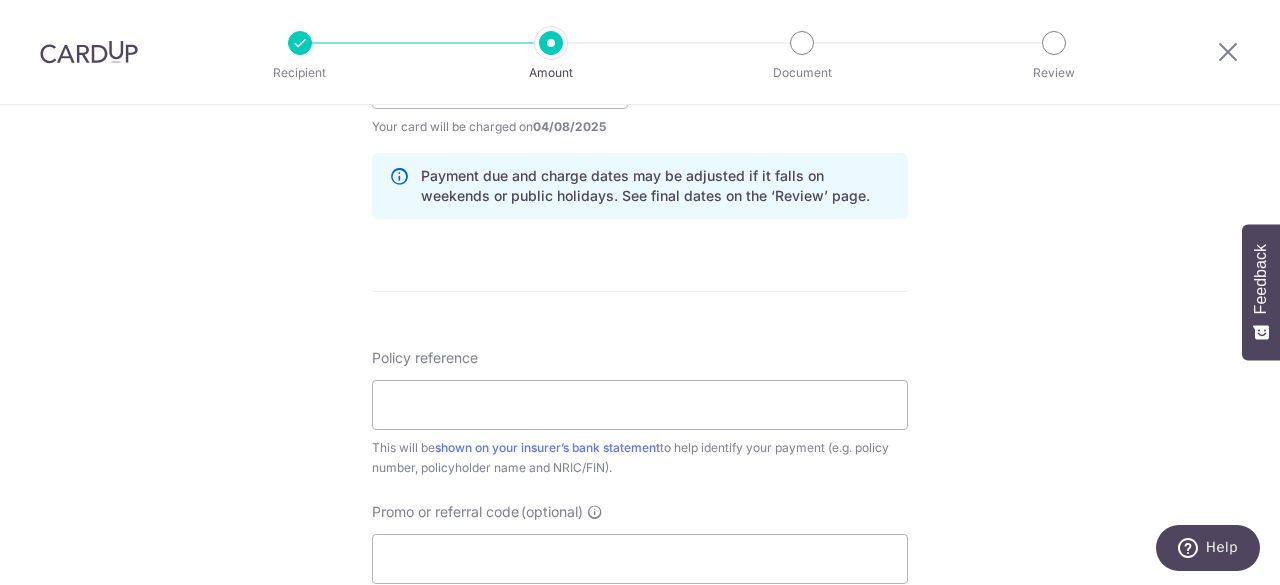 scroll, scrollTop: 1000, scrollLeft: 0, axis: vertical 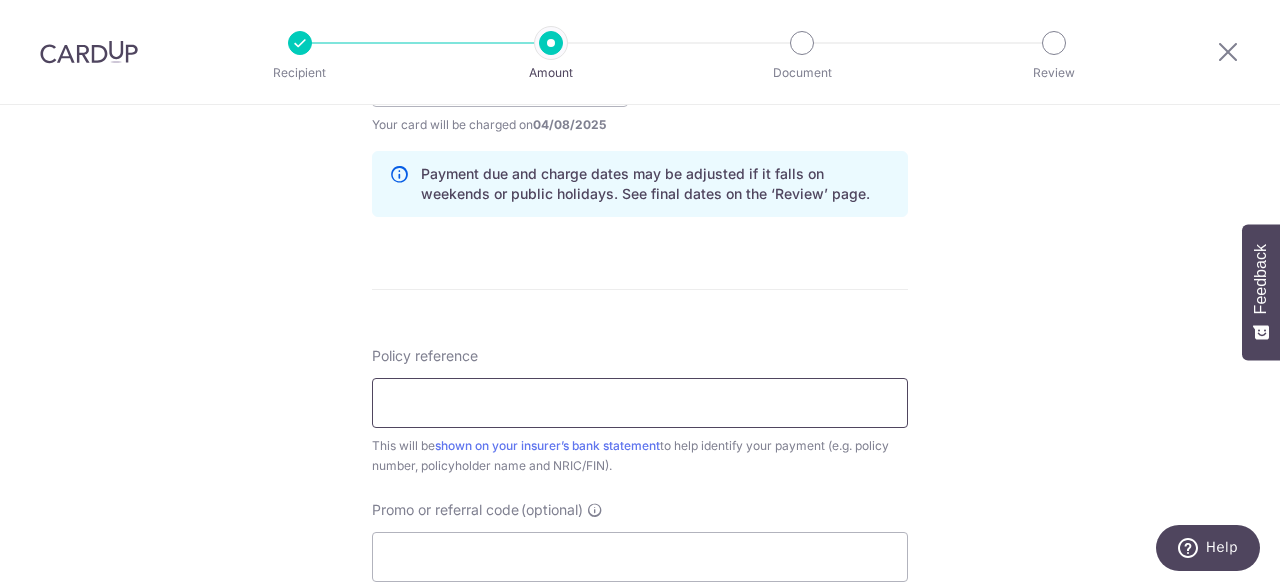 click on "Policy reference" at bounding box center [640, 403] 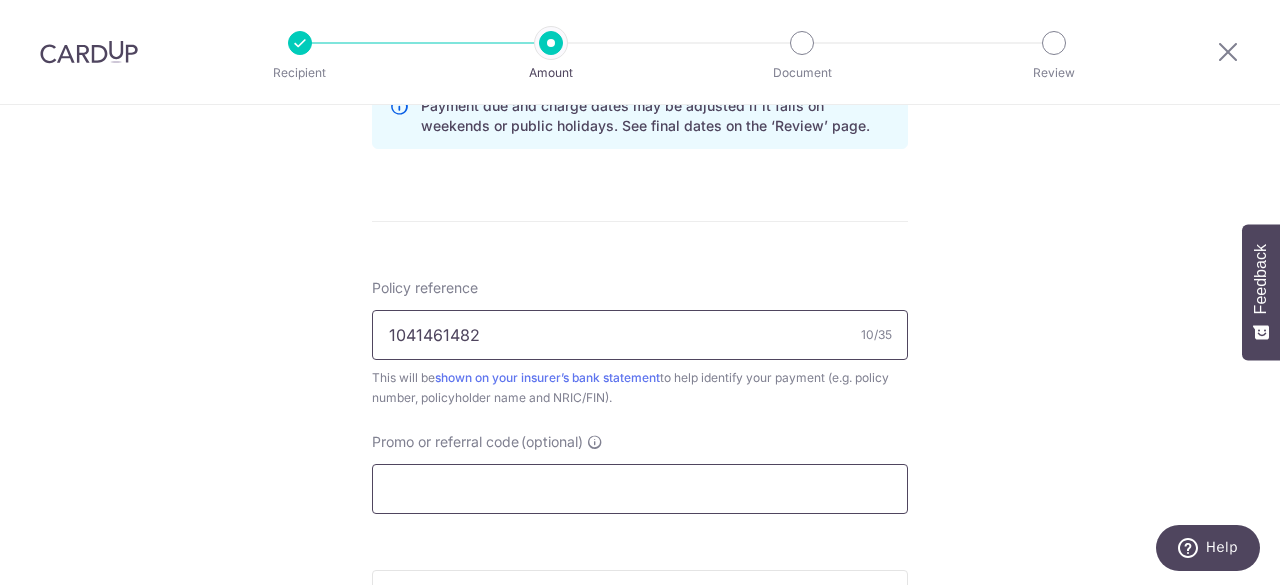 scroll, scrollTop: 1100, scrollLeft: 0, axis: vertical 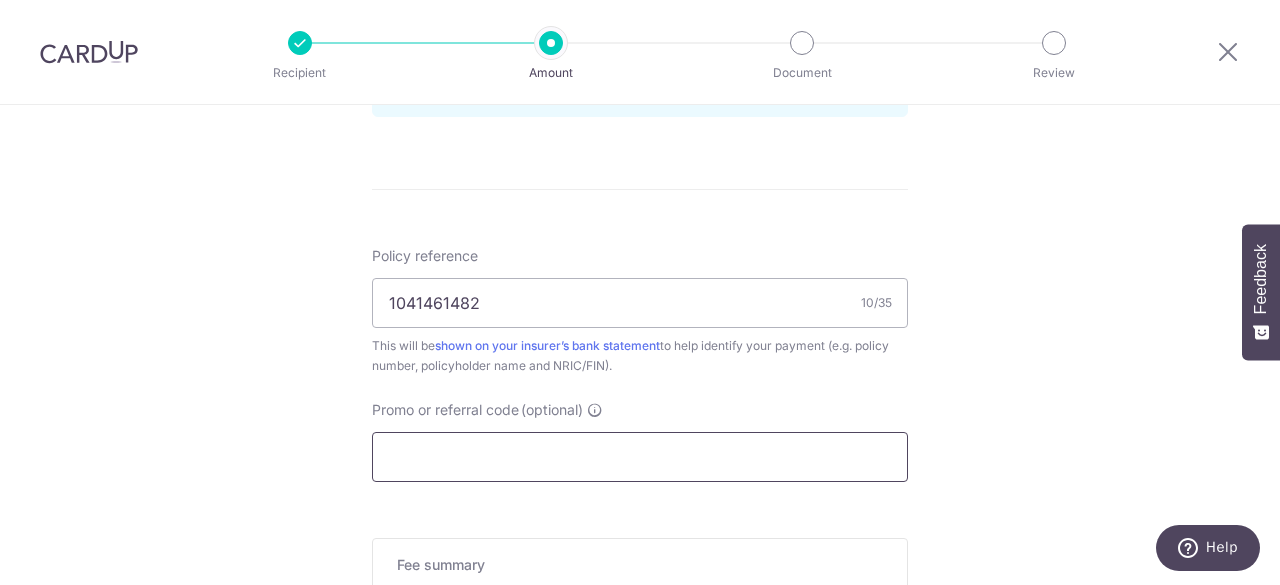 click on "Promo or referral code
(optional)" at bounding box center [640, 457] 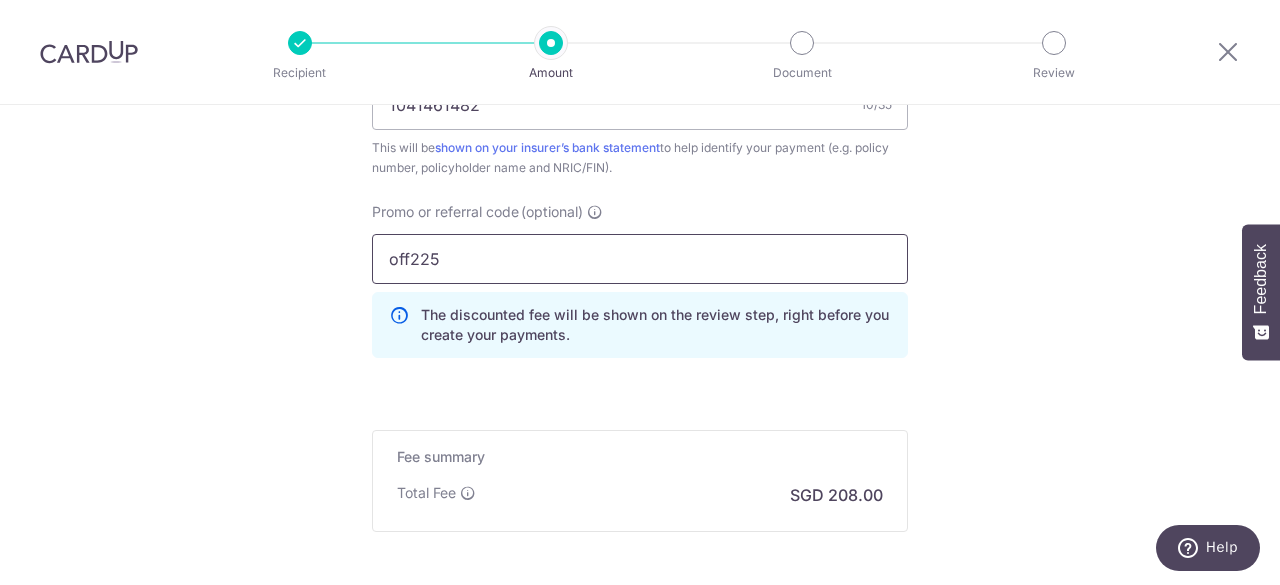 scroll, scrollTop: 1300, scrollLeft: 0, axis: vertical 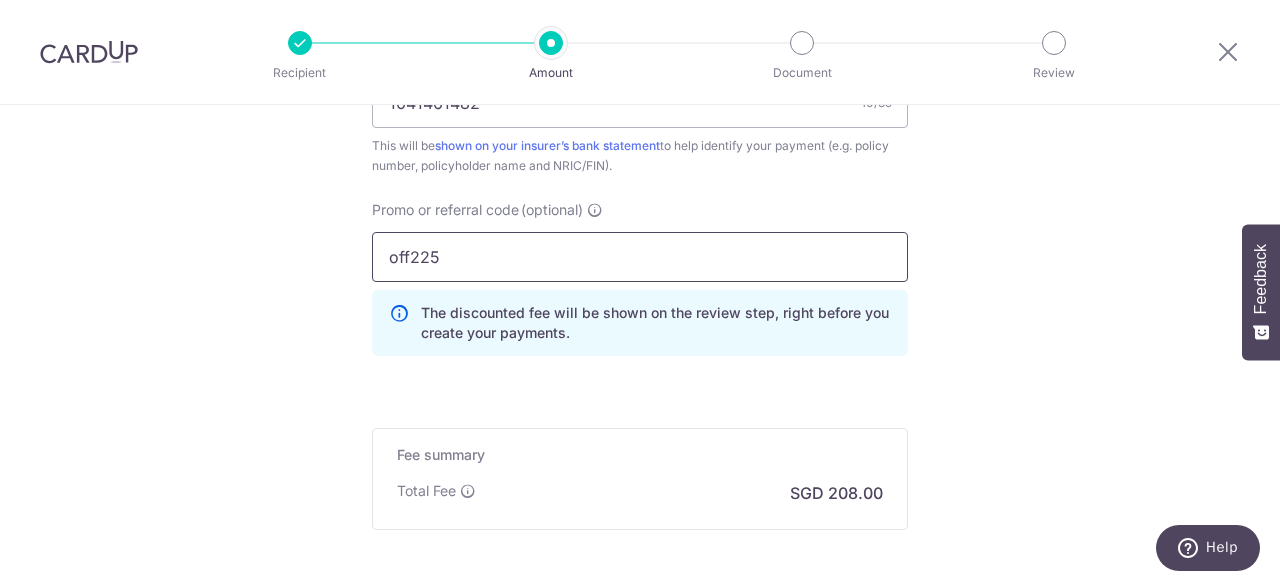 type on "off225" 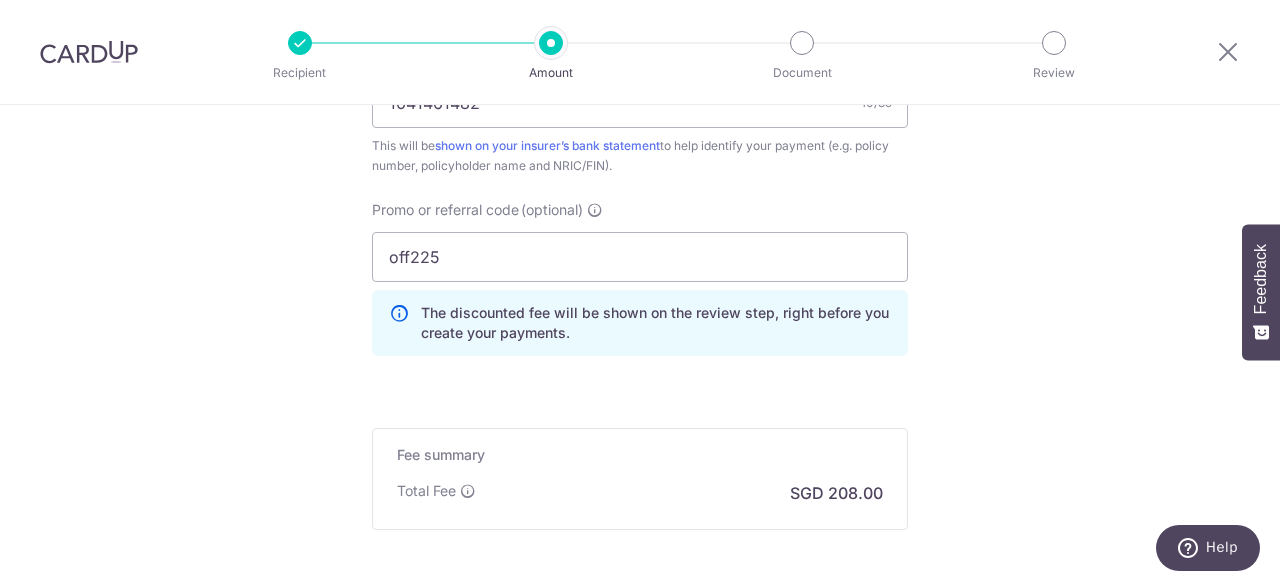 click on "Tell us more about your payment
Enter payment amount
SGD
8,000.00
8000.00
Select Card
**** 3191
Add credit card
Your Cards
**** 3191
Secure 256-bit SSL
Text
New card details
Card
Secure 256-bit SSL" at bounding box center [640, -205] 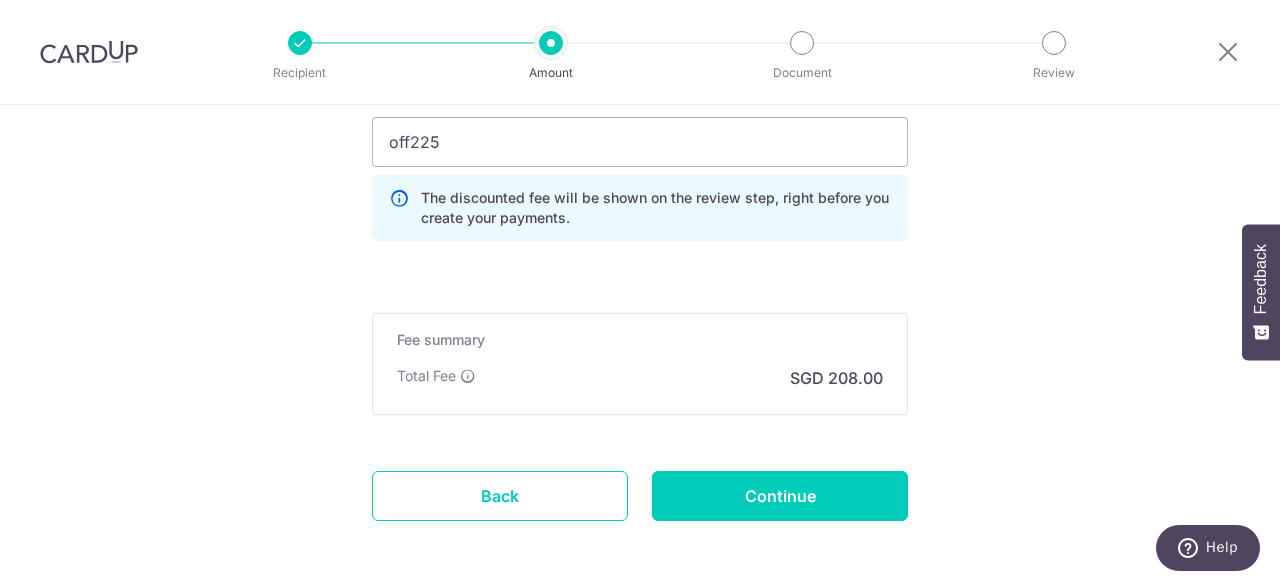 scroll, scrollTop: 1495, scrollLeft: 0, axis: vertical 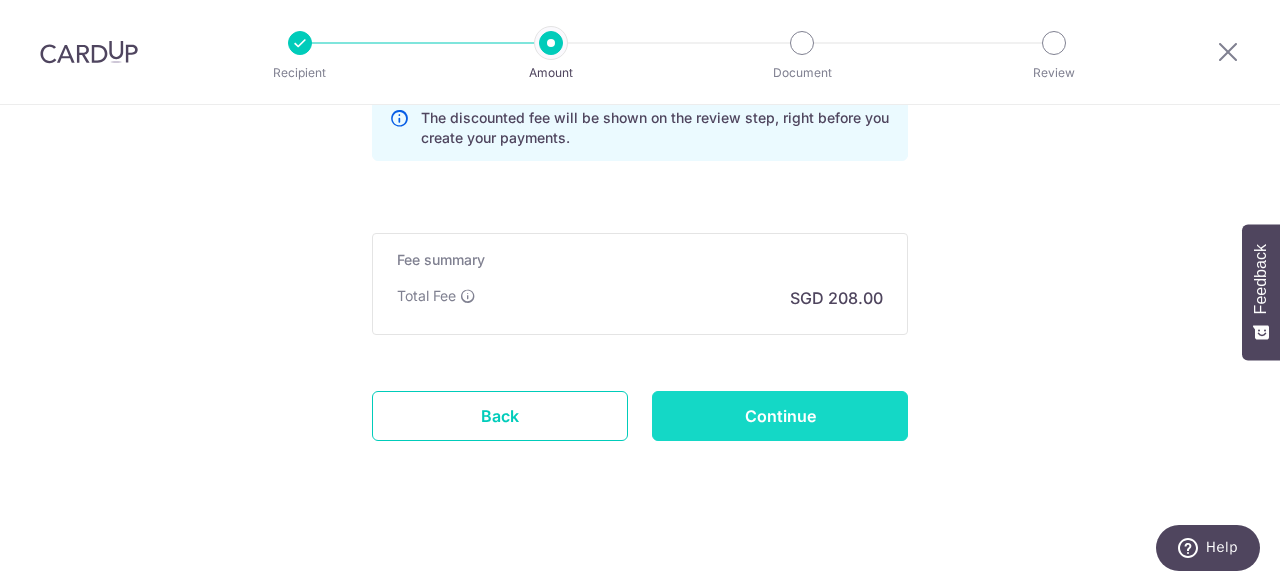 click on "Continue" at bounding box center (780, 416) 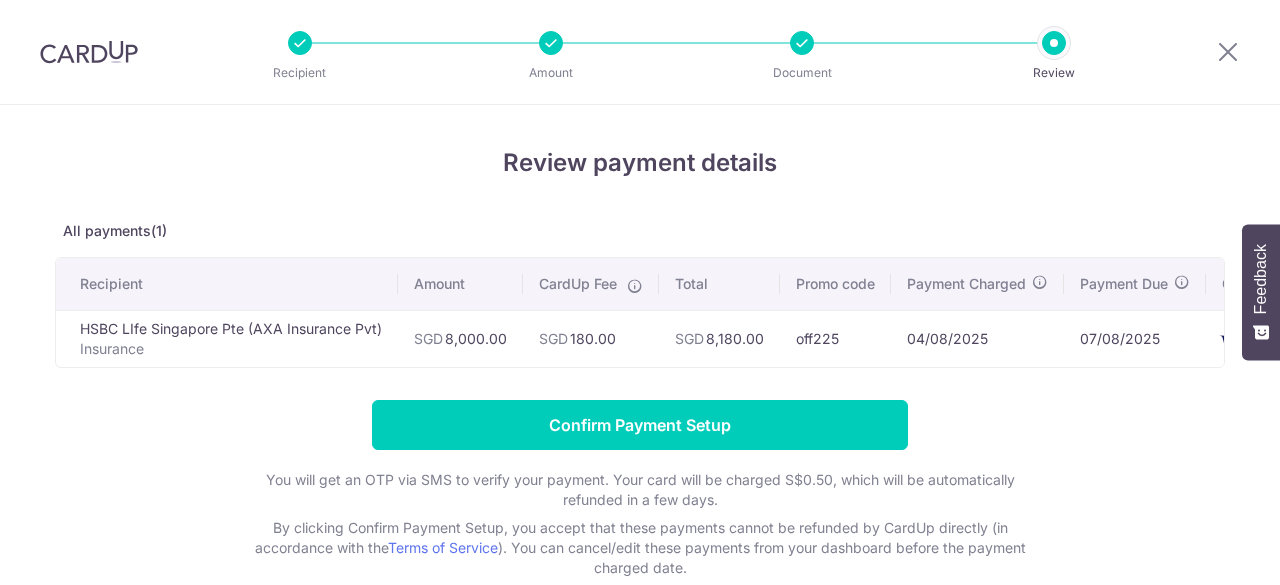 scroll, scrollTop: 0, scrollLeft: 0, axis: both 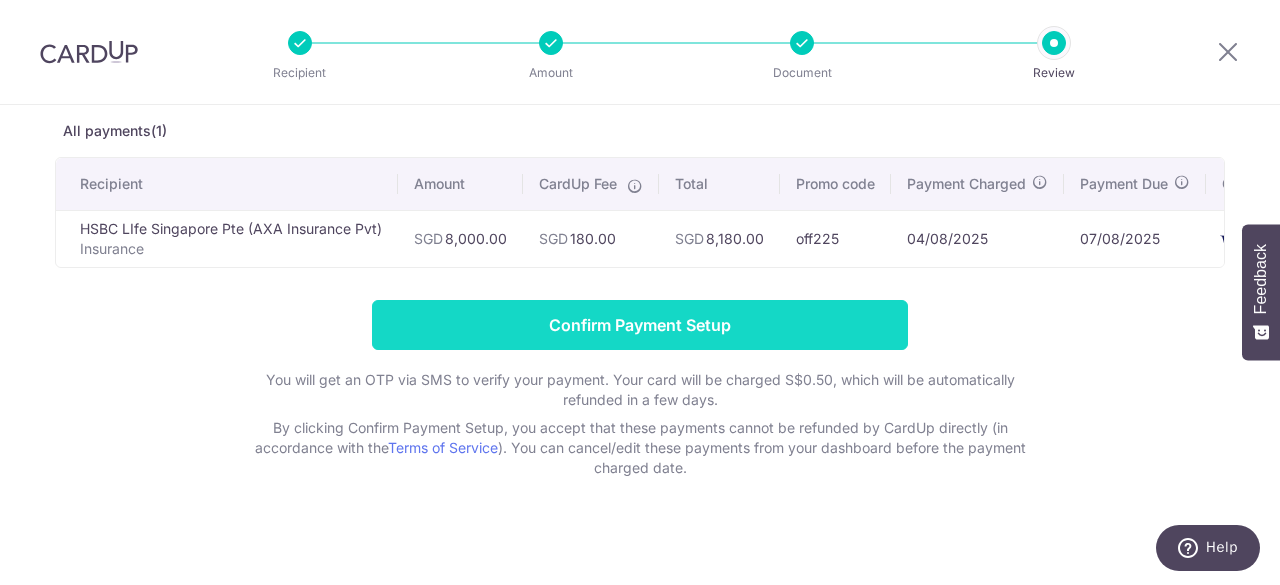 click on "Confirm Payment Setup" at bounding box center (640, 325) 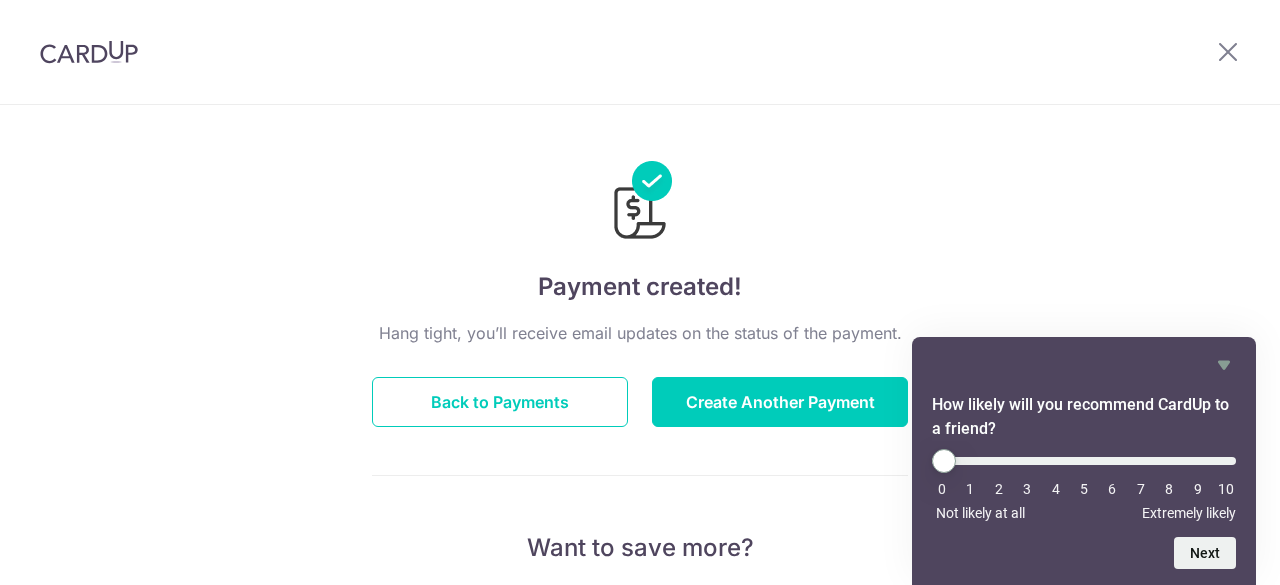 scroll, scrollTop: 0, scrollLeft: 0, axis: both 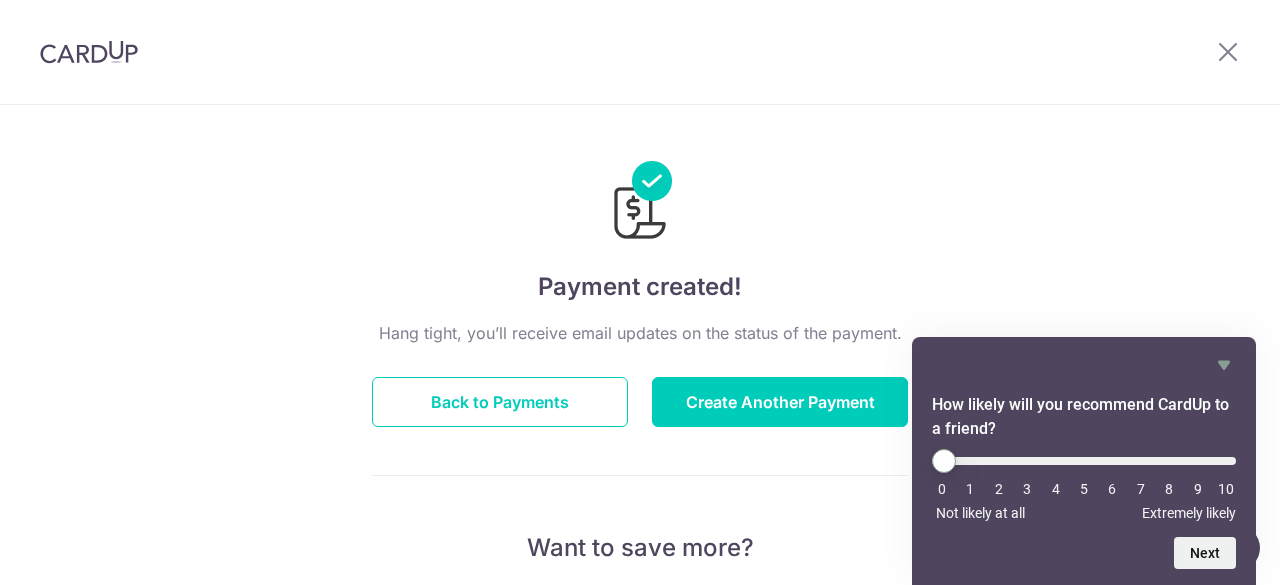 click on "Payment created!
Hang tight, you’ll receive email updates on the status of the payment.
Back to Payments
Create Another Payment
Want to save more?
Invite your friends and save on next your payment
My Referral Code
LAILAIC792
Copy Code
Copied
Facebook
Twitter
WhatsApp
Email" at bounding box center (640, 639) 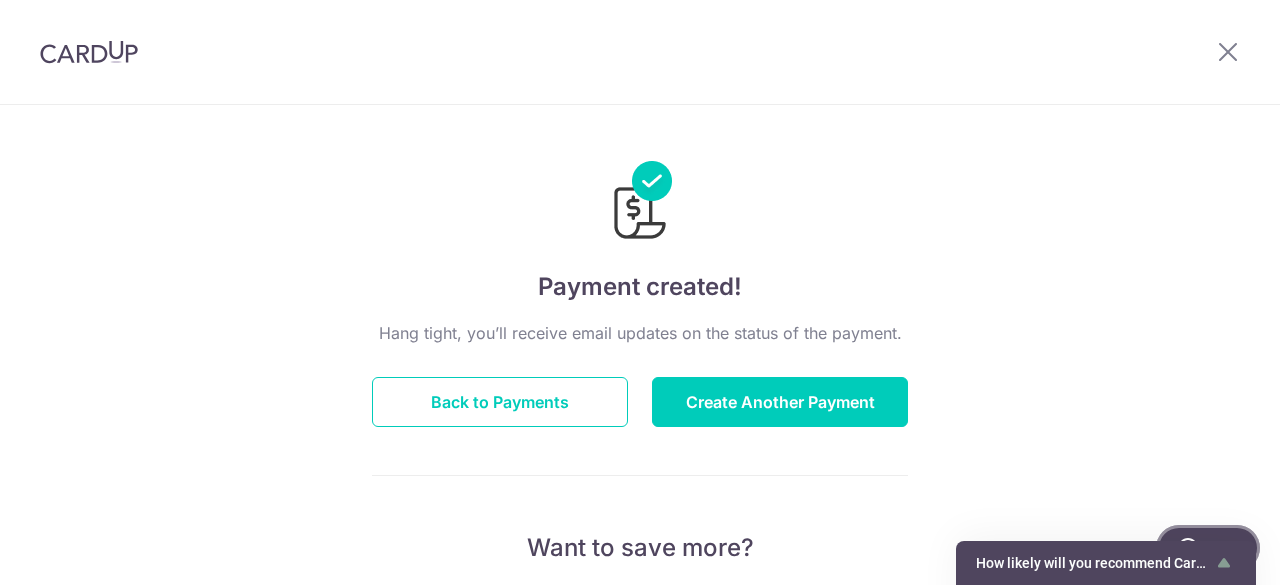 click 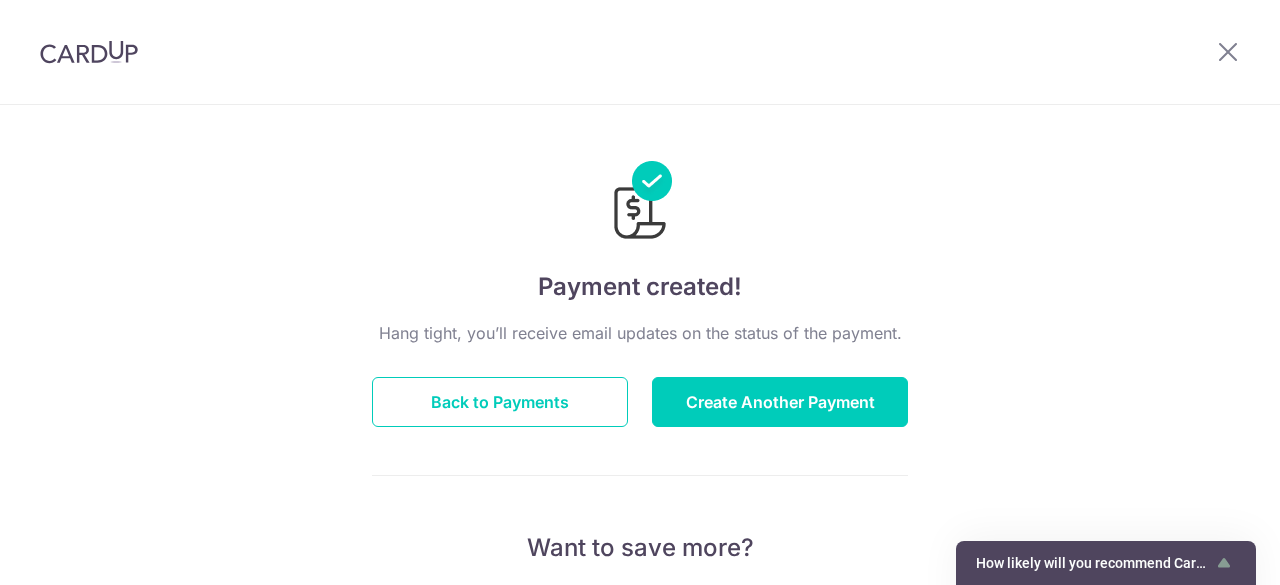 scroll, scrollTop: 0, scrollLeft: 0, axis: both 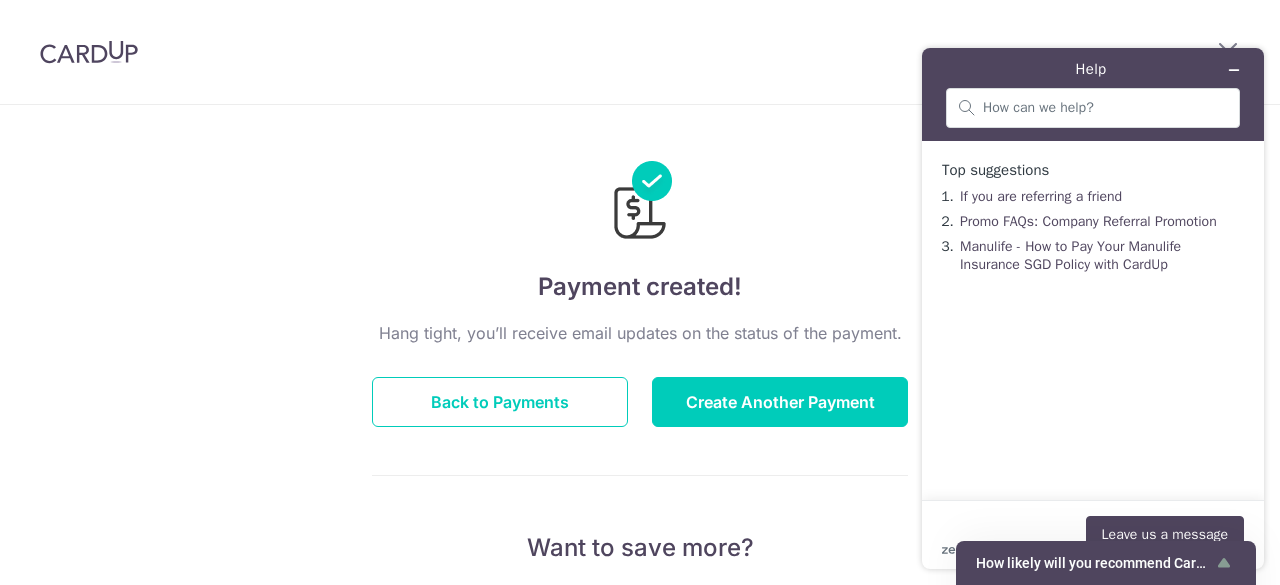 drag, startPoint x: 802, startPoint y: 113, endPoint x: 890, endPoint y: 97, distance: 89.44272 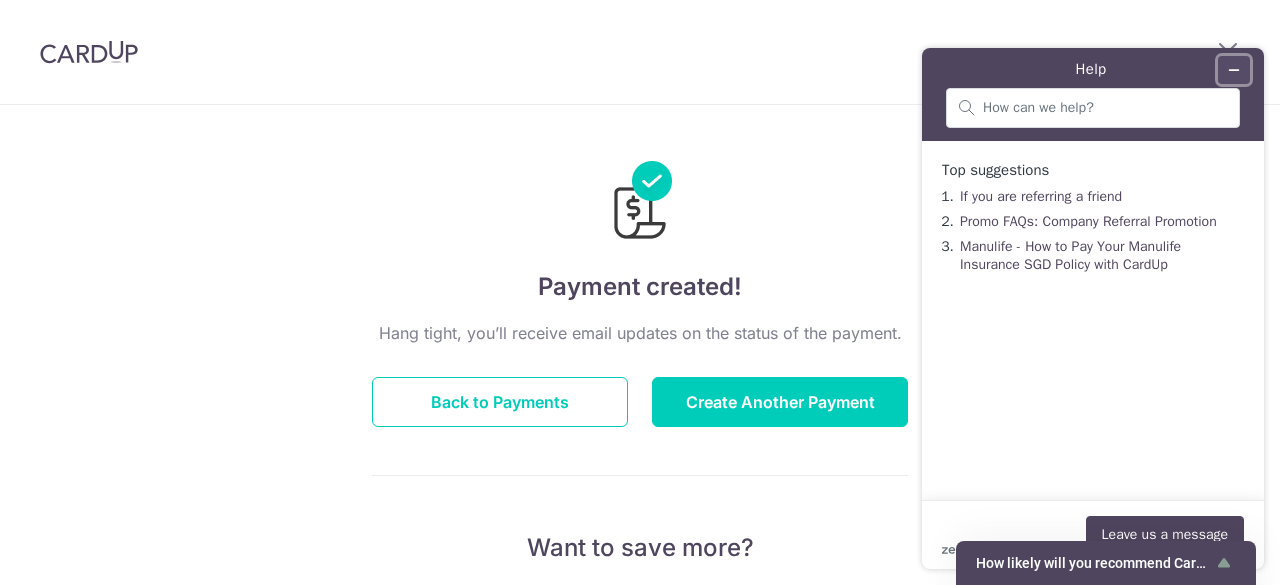 click 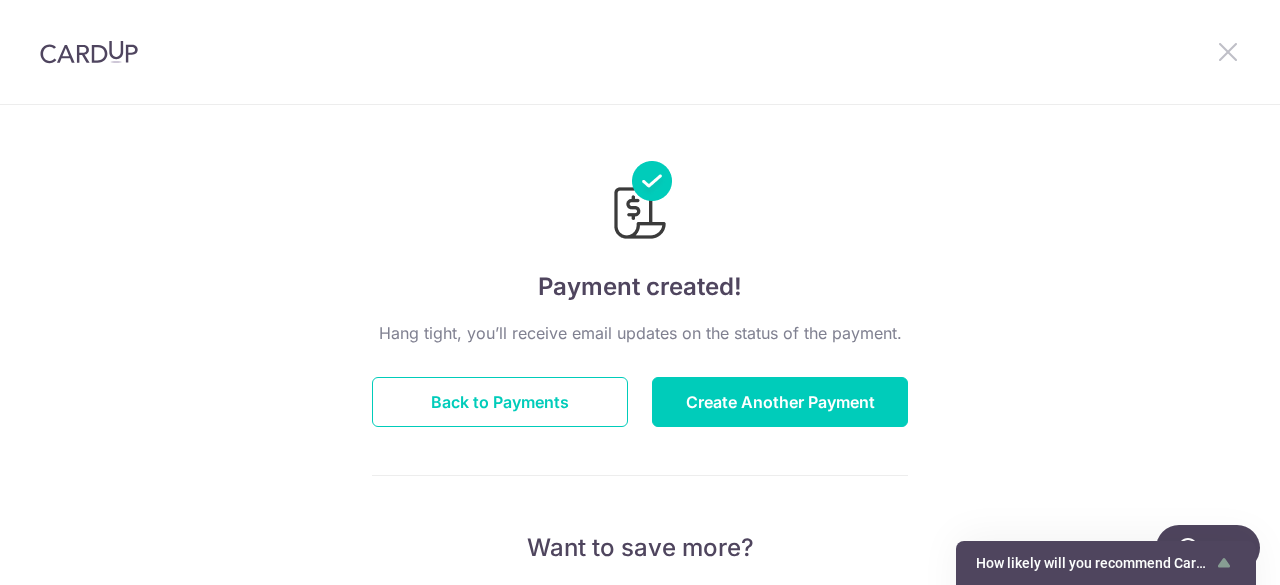 click at bounding box center (1228, 51) 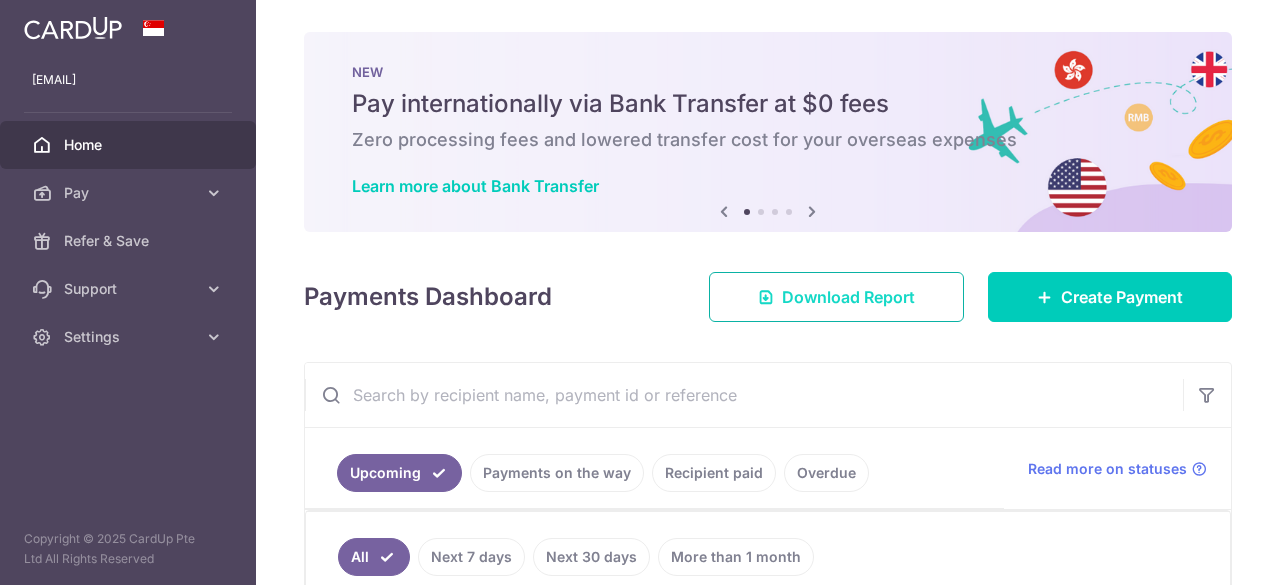 scroll, scrollTop: 0, scrollLeft: 0, axis: both 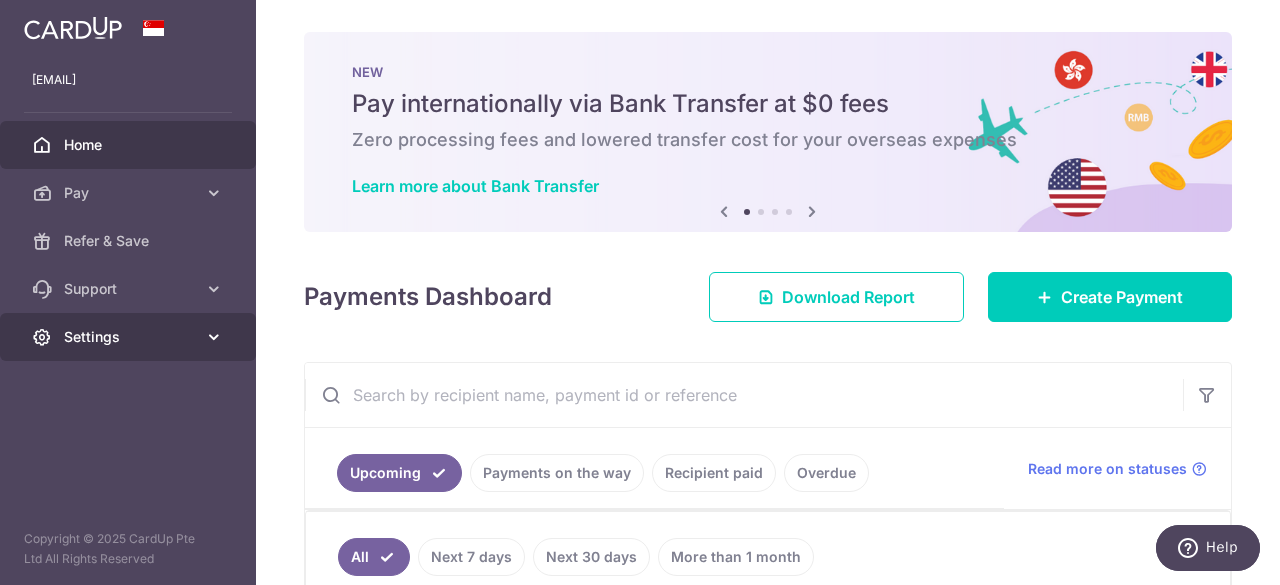 click on "Settings" at bounding box center (130, 337) 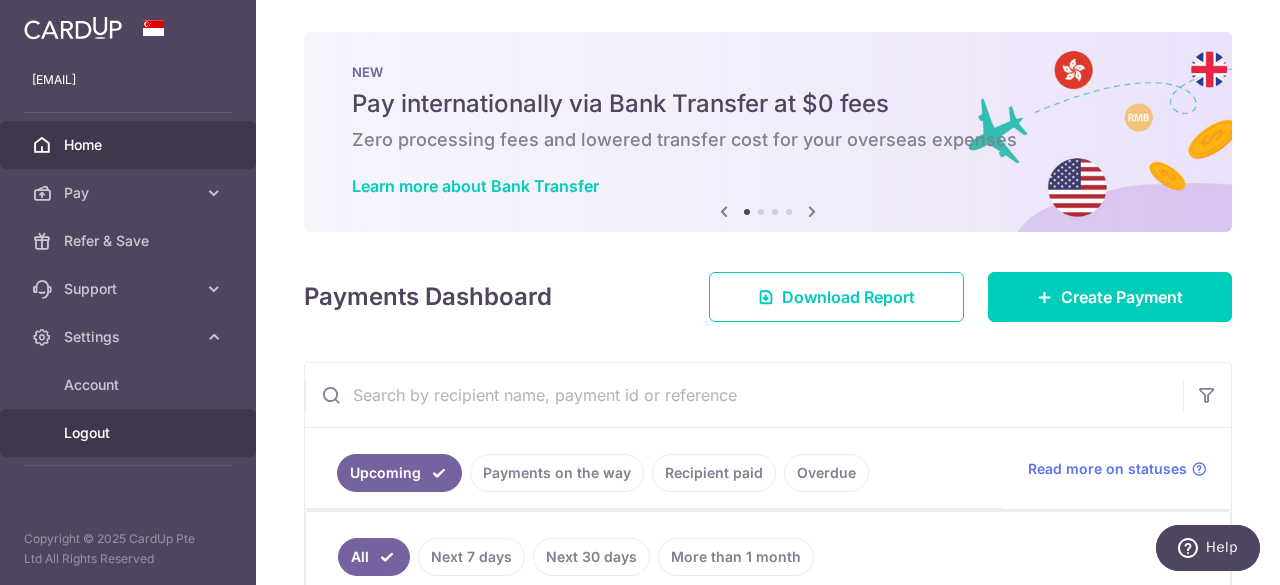 click on "Logout" at bounding box center [130, 433] 